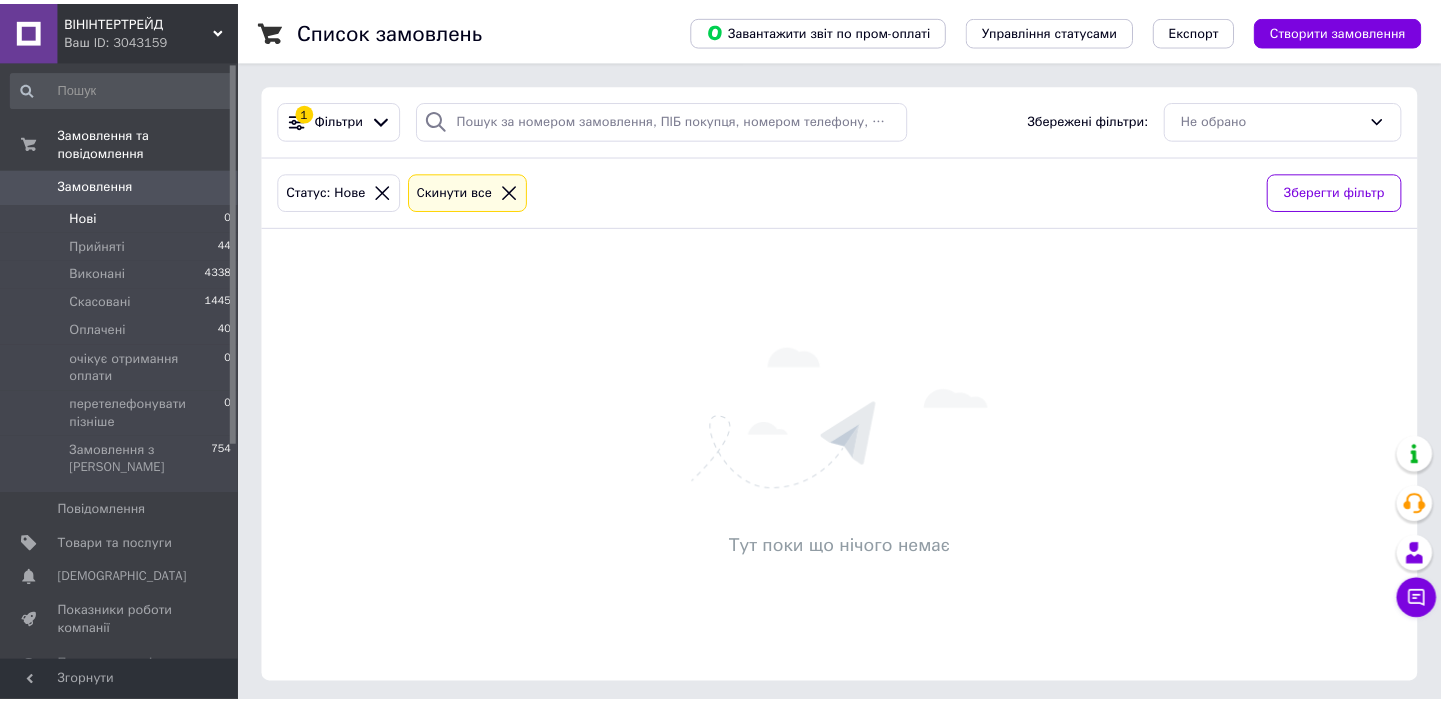 scroll, scrollTop: 0, scrollLeft: 0, axis: both 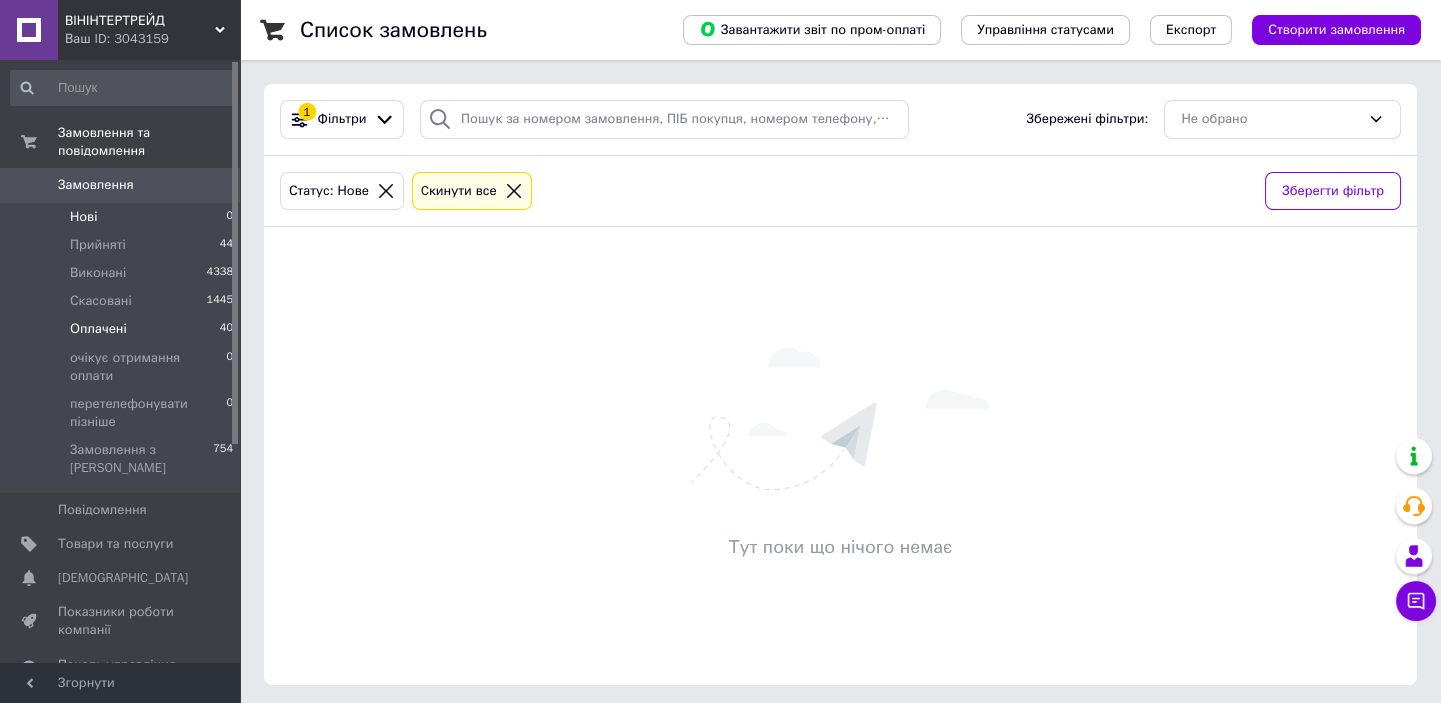 click on "Оплачені 40" at bounding box center [122, 329] 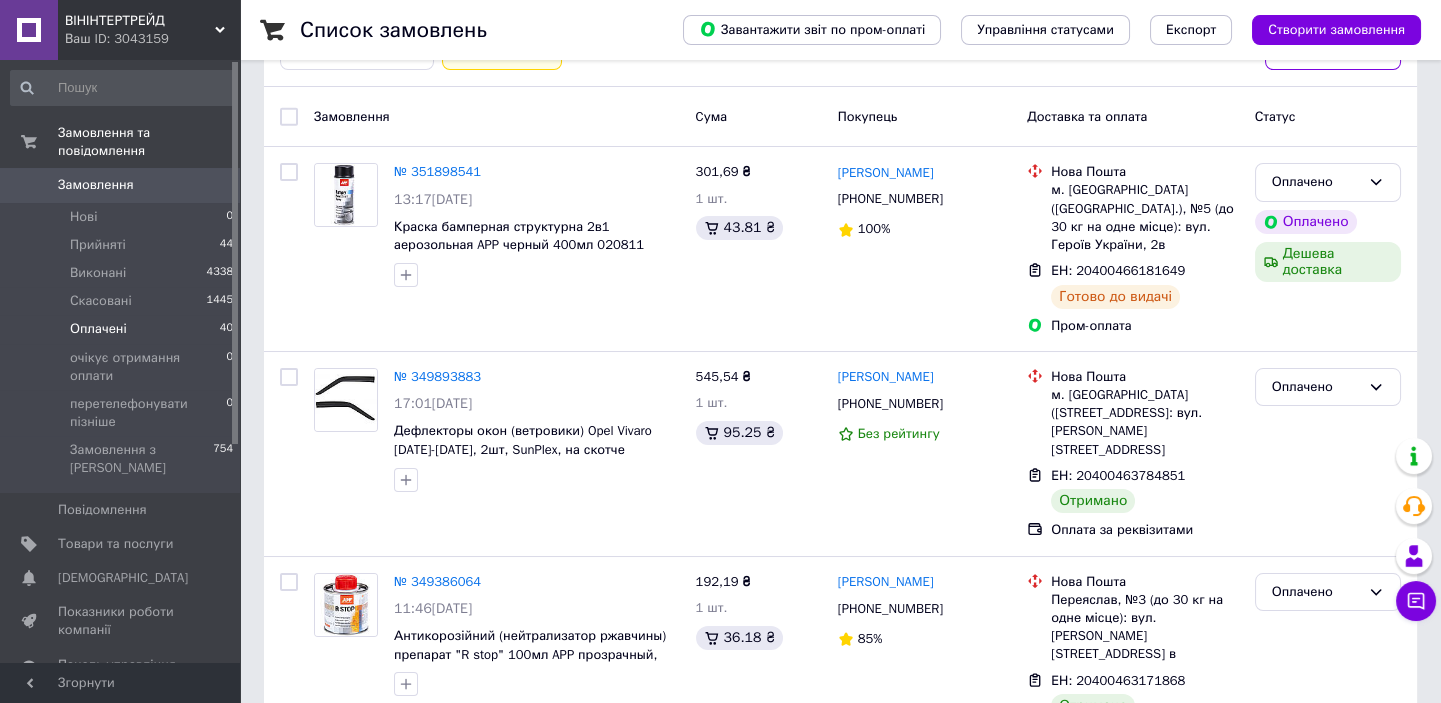 scroll, scrollTop: 90, scrollLeft: 0, axis: vertical 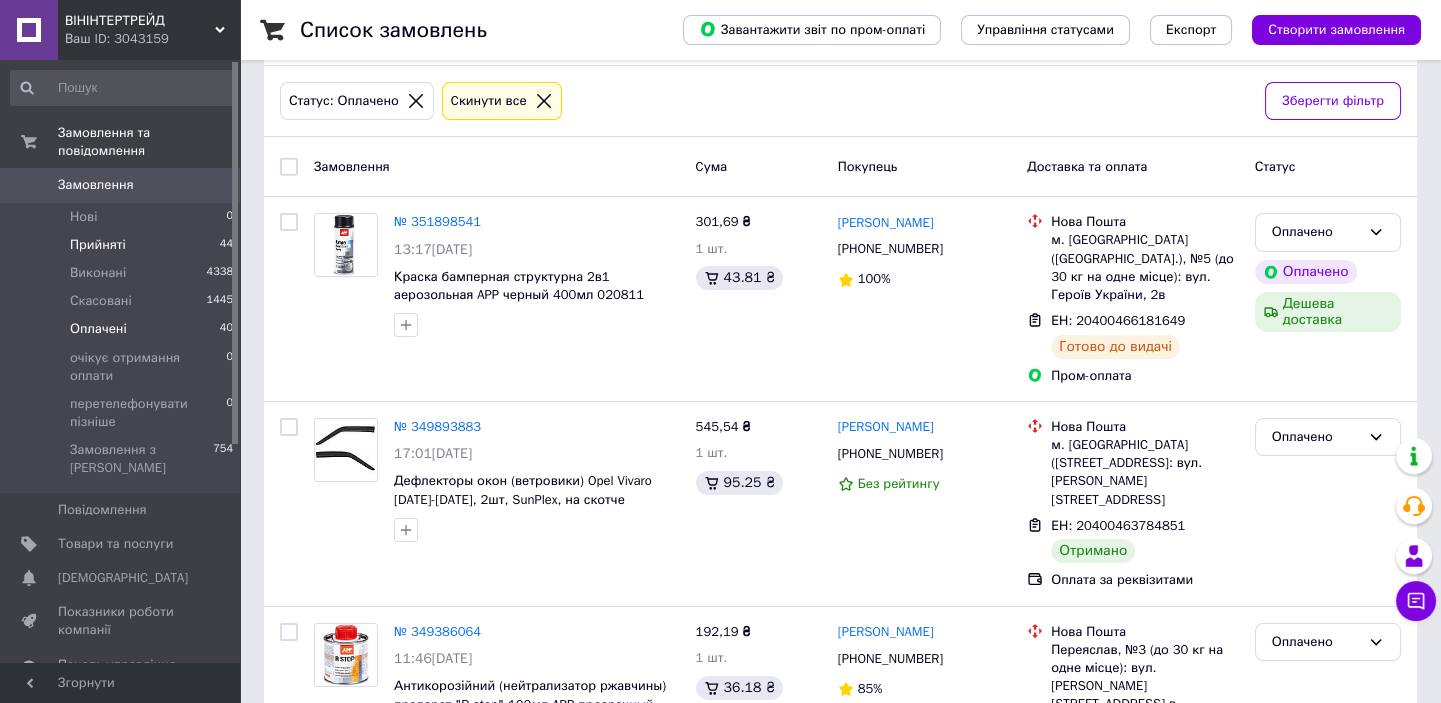 click on "Прийняті" at bounding box center [98, 245] 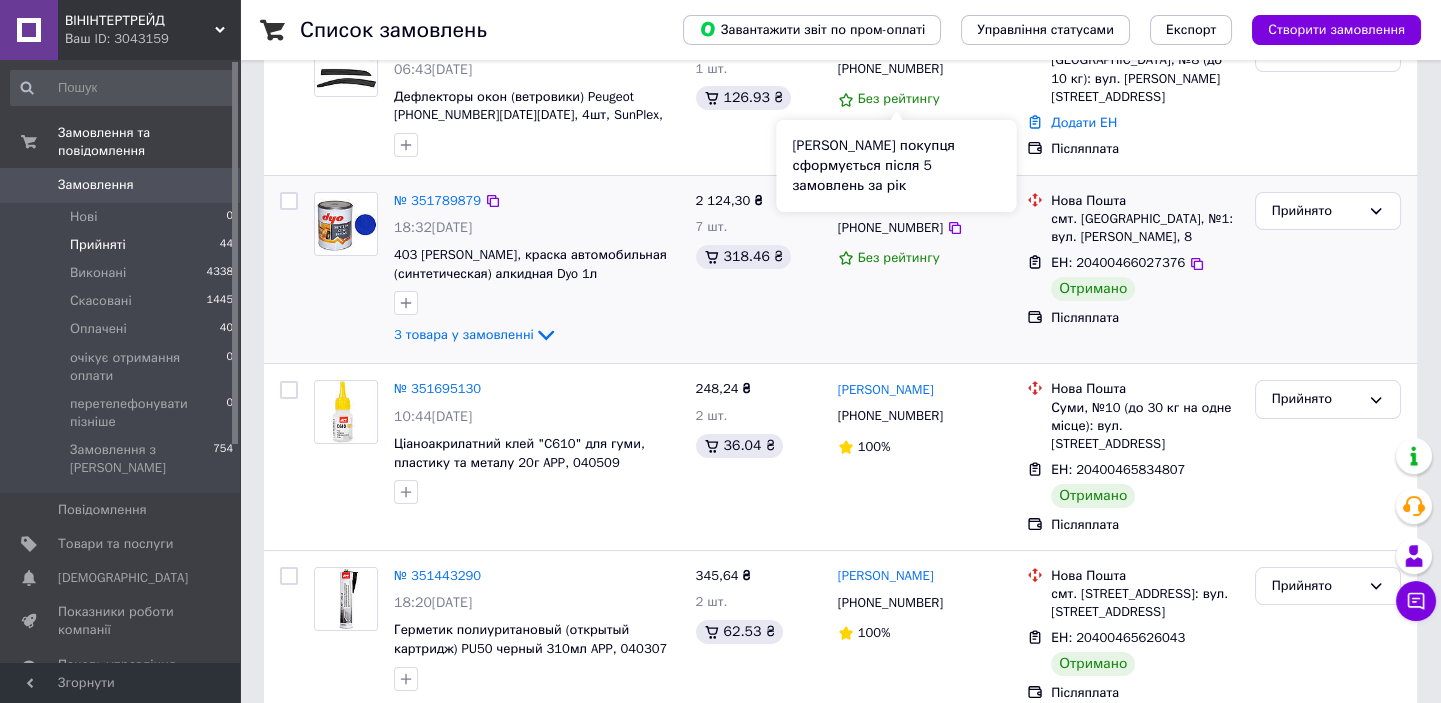 scroll, scrollTop: 272, scrollLeft: 0, axis: vertical 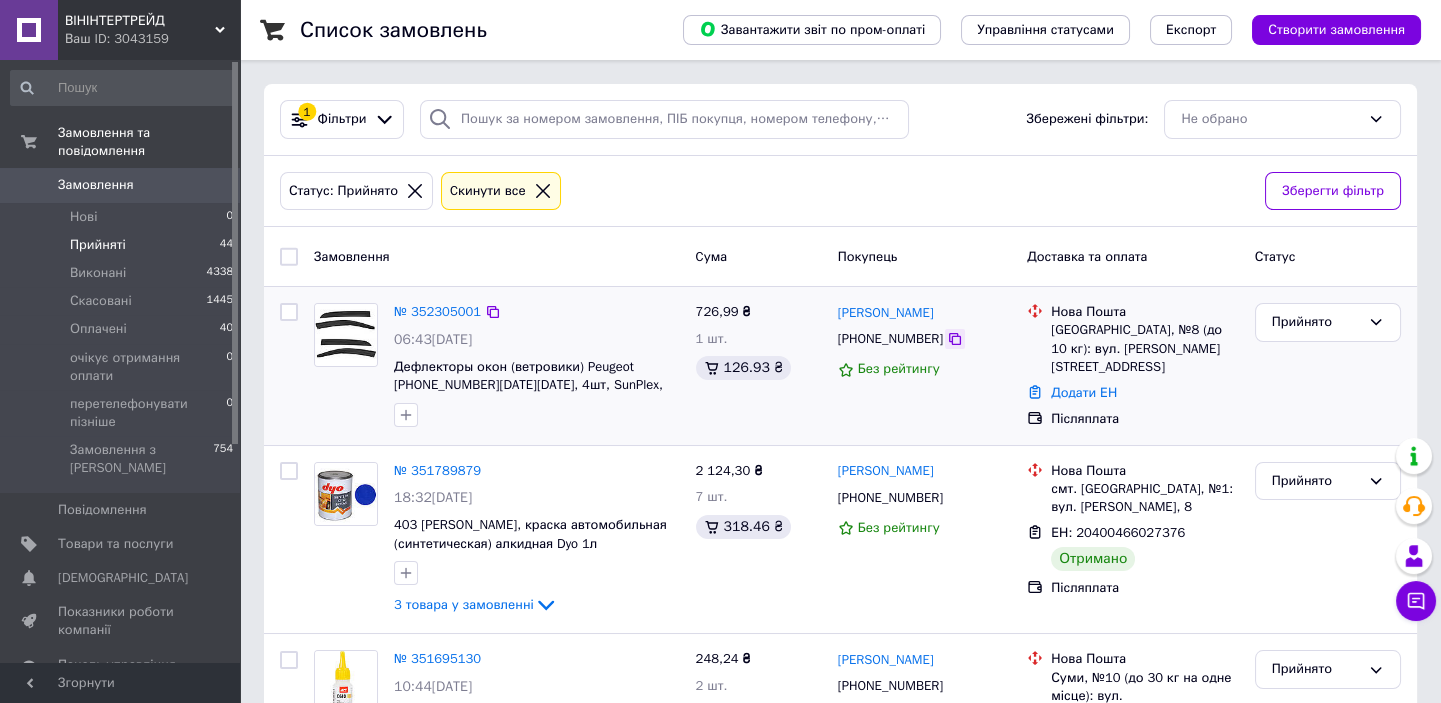 click 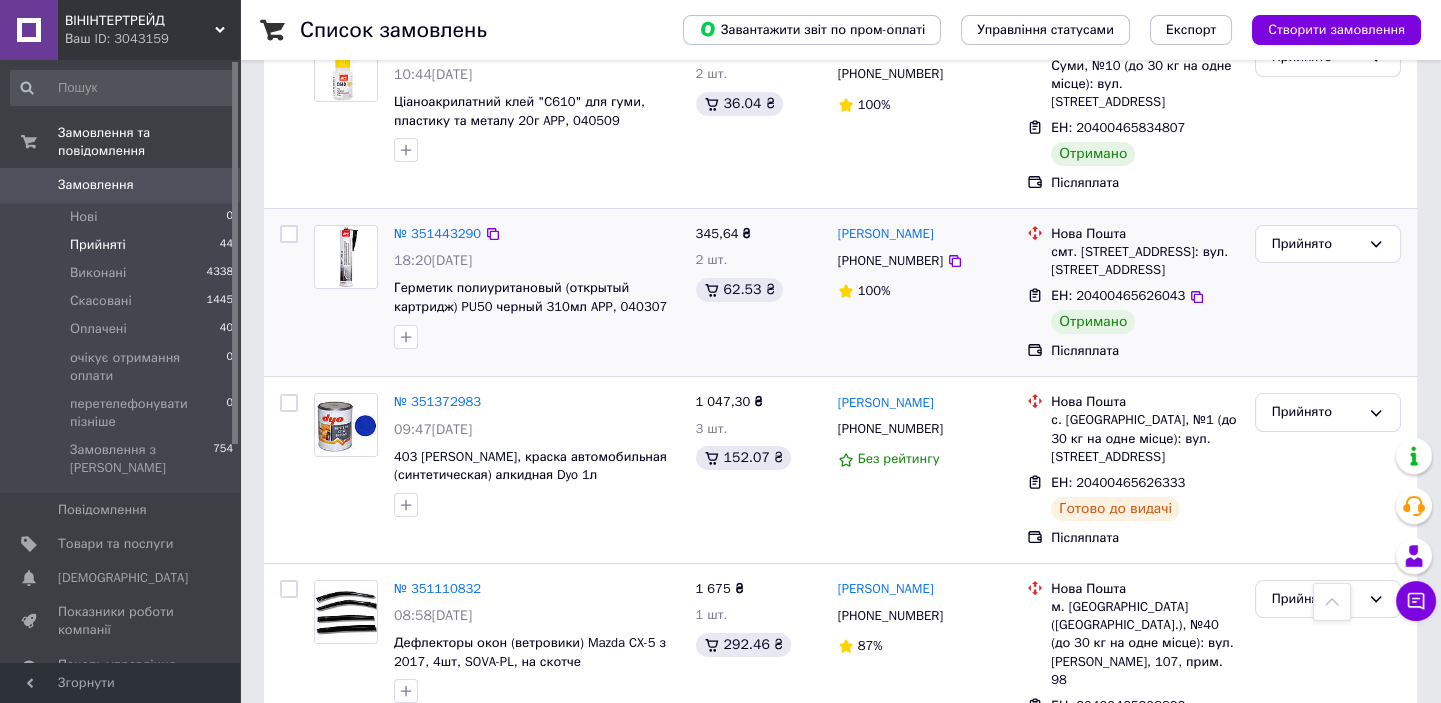 scroll, scrollTop: 727, scrollLeft: 0, axis: vertical 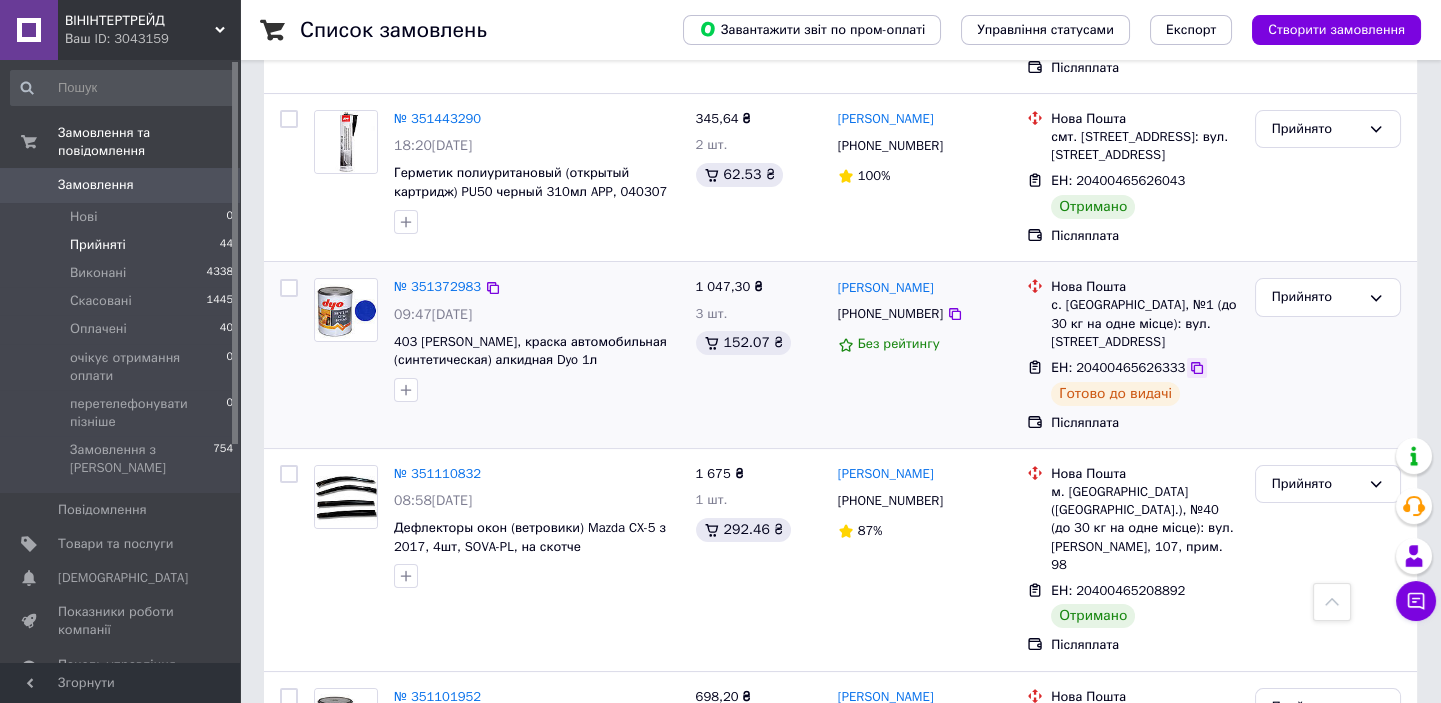 click 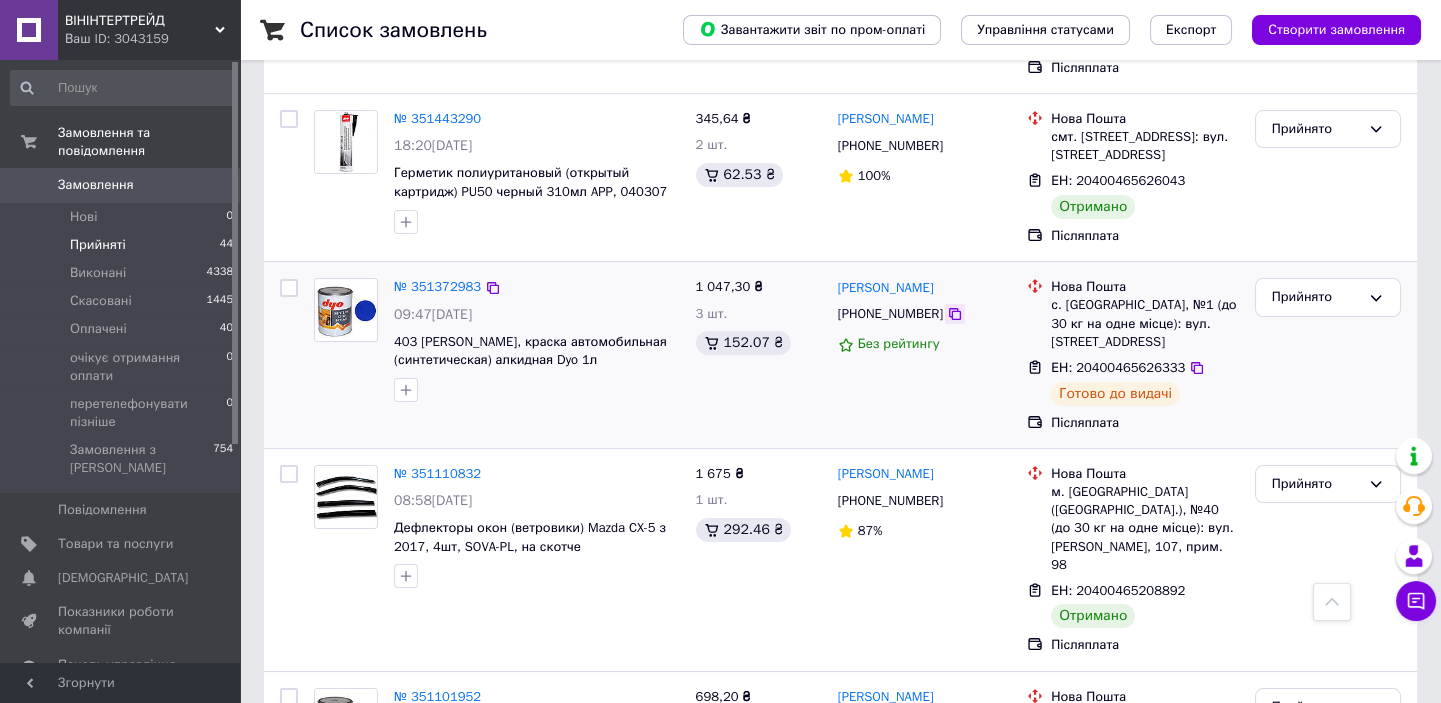 click 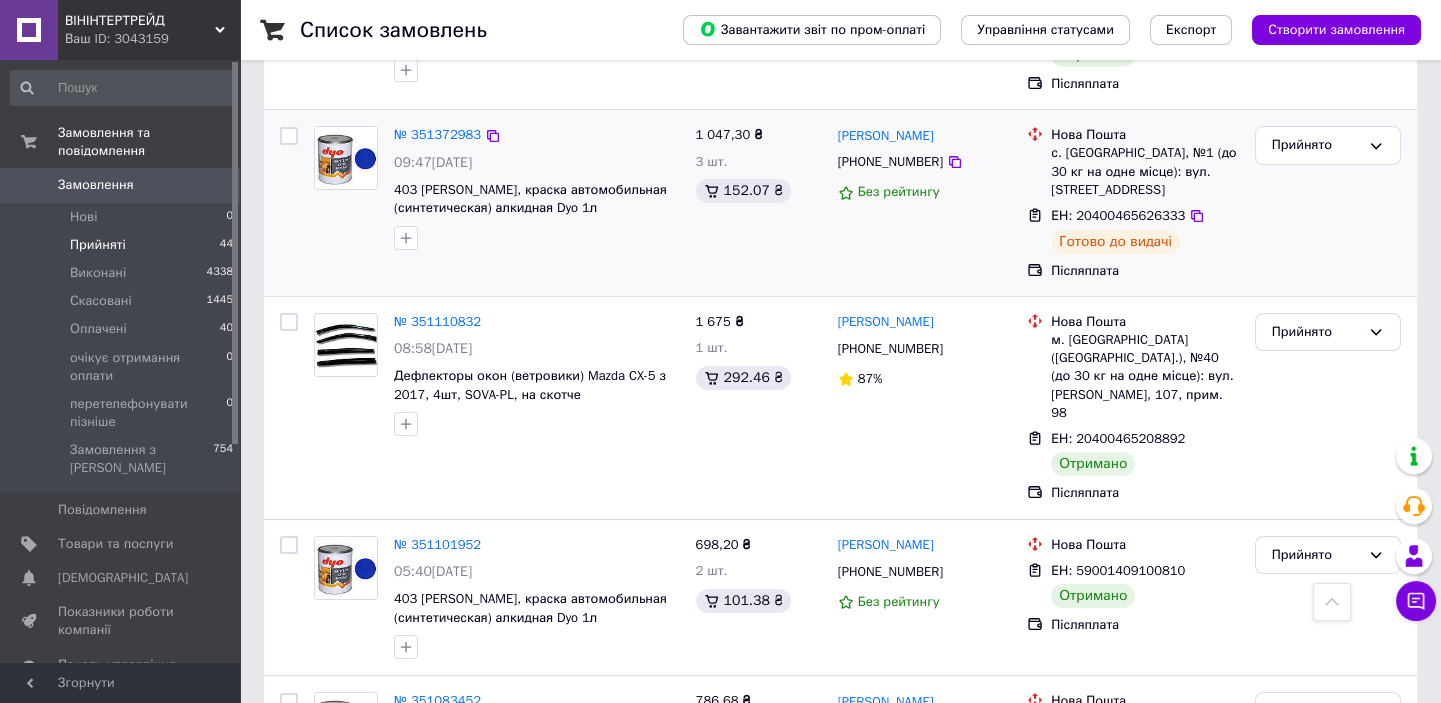 scroll, scrollTop: 909, scrollLeft: 0, axis: vertical 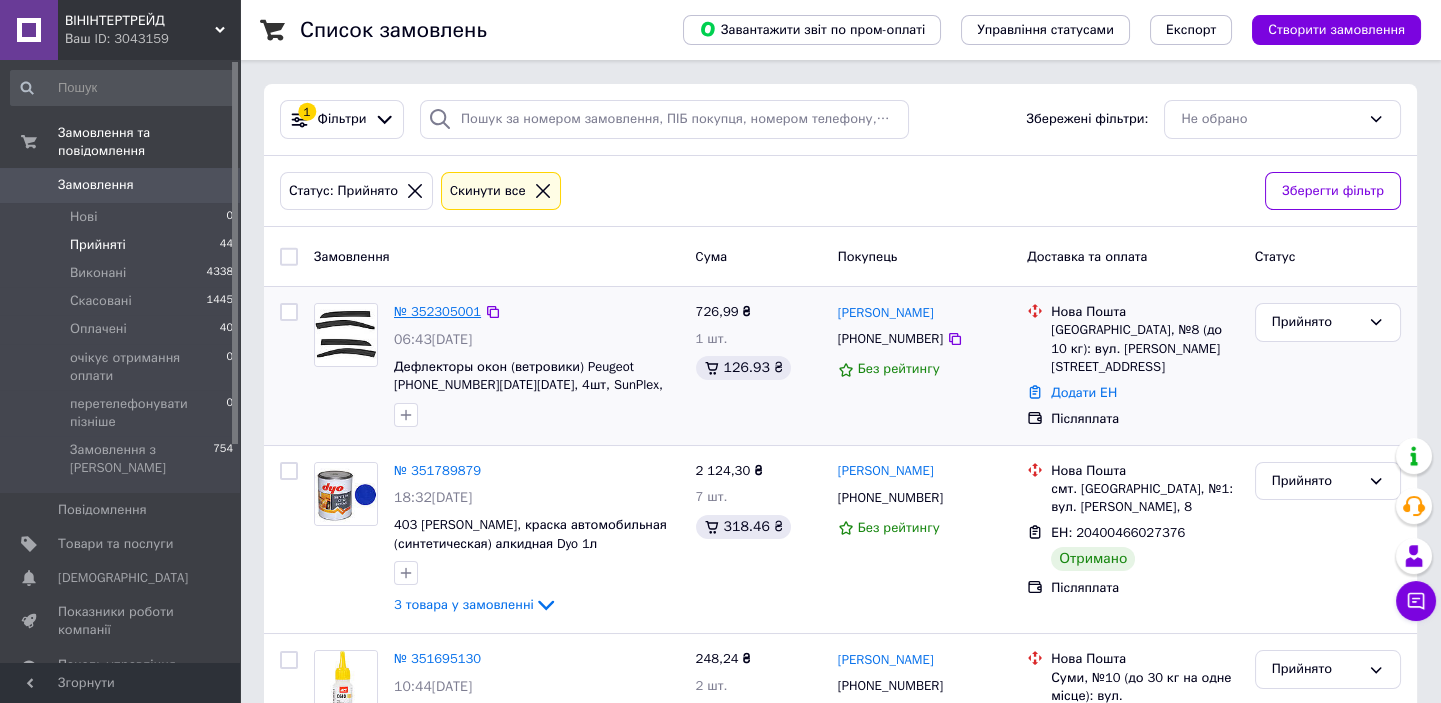 click on "№ 352305001" at bounding box center [437, 311] 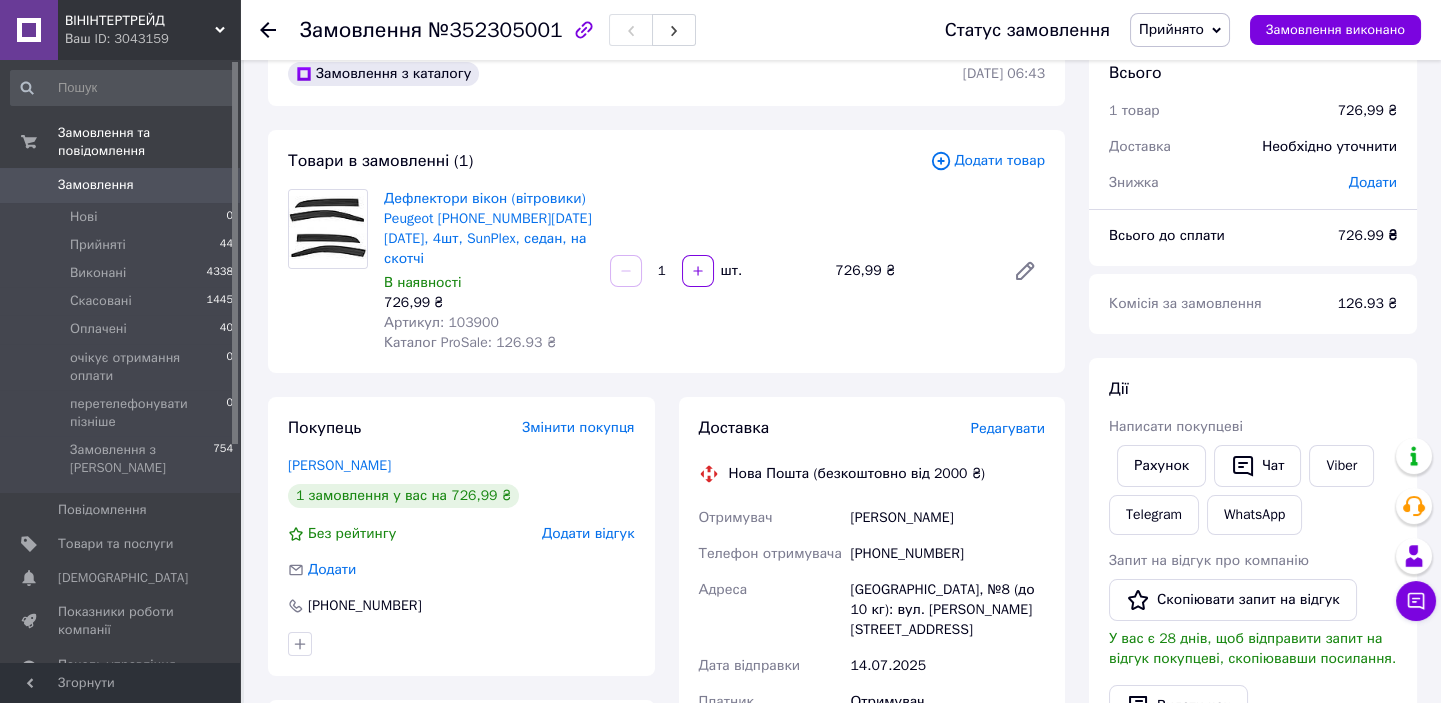 scroll, scrollTop: 44, scrollLeft: 0, axis: vertical 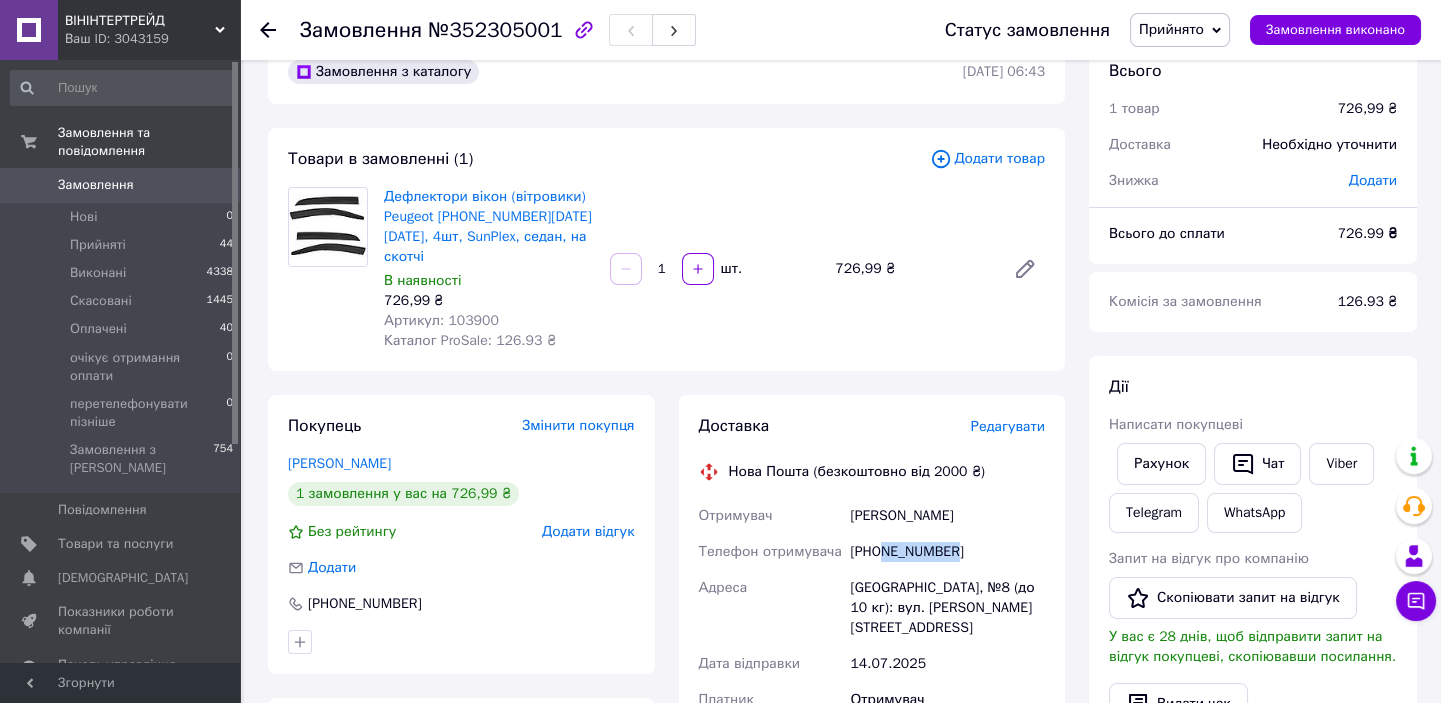 drag, startPoint x: 879, startPoint y: 532, endPoint x: 965, endPoint y: 537, distance: 86.145226 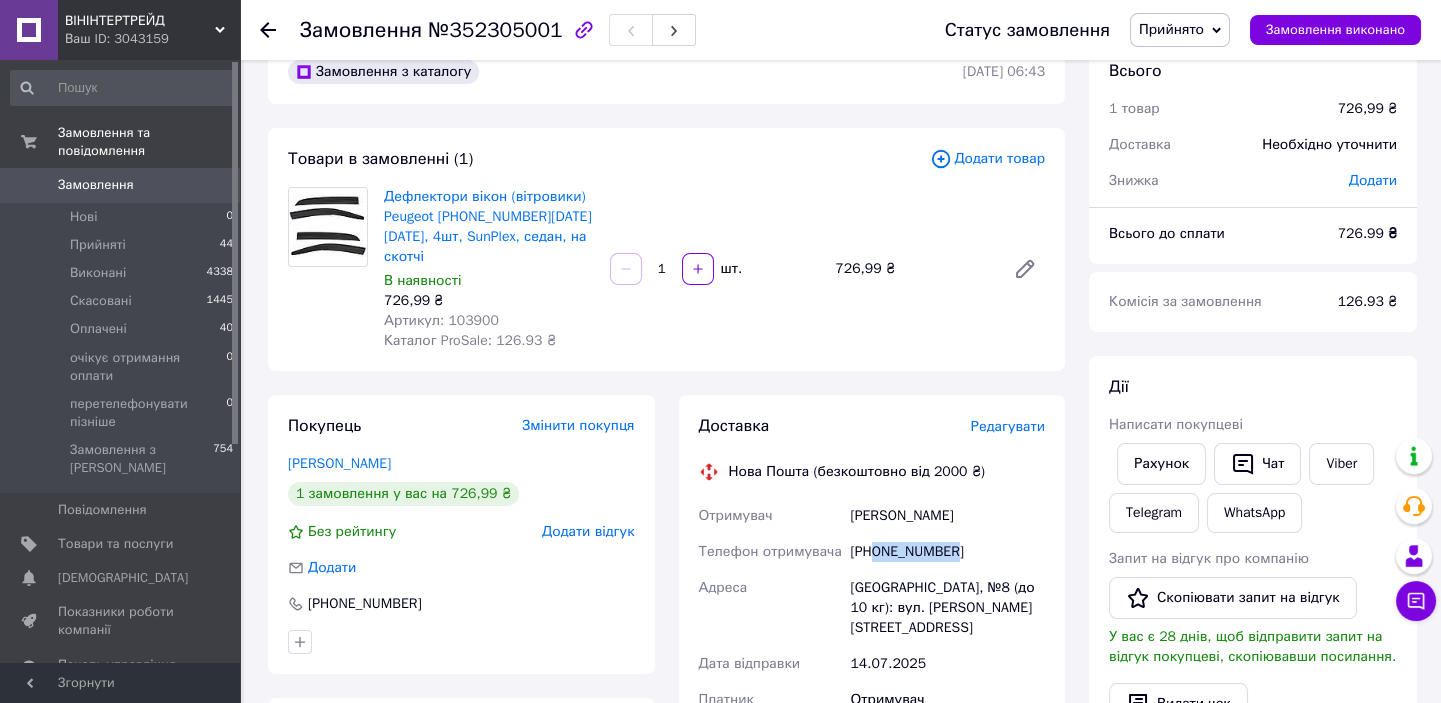 drag, startPoint x: 875, startPoint y: 530, endPoint x: 991, endPoint y: 533, distance: 116.03879 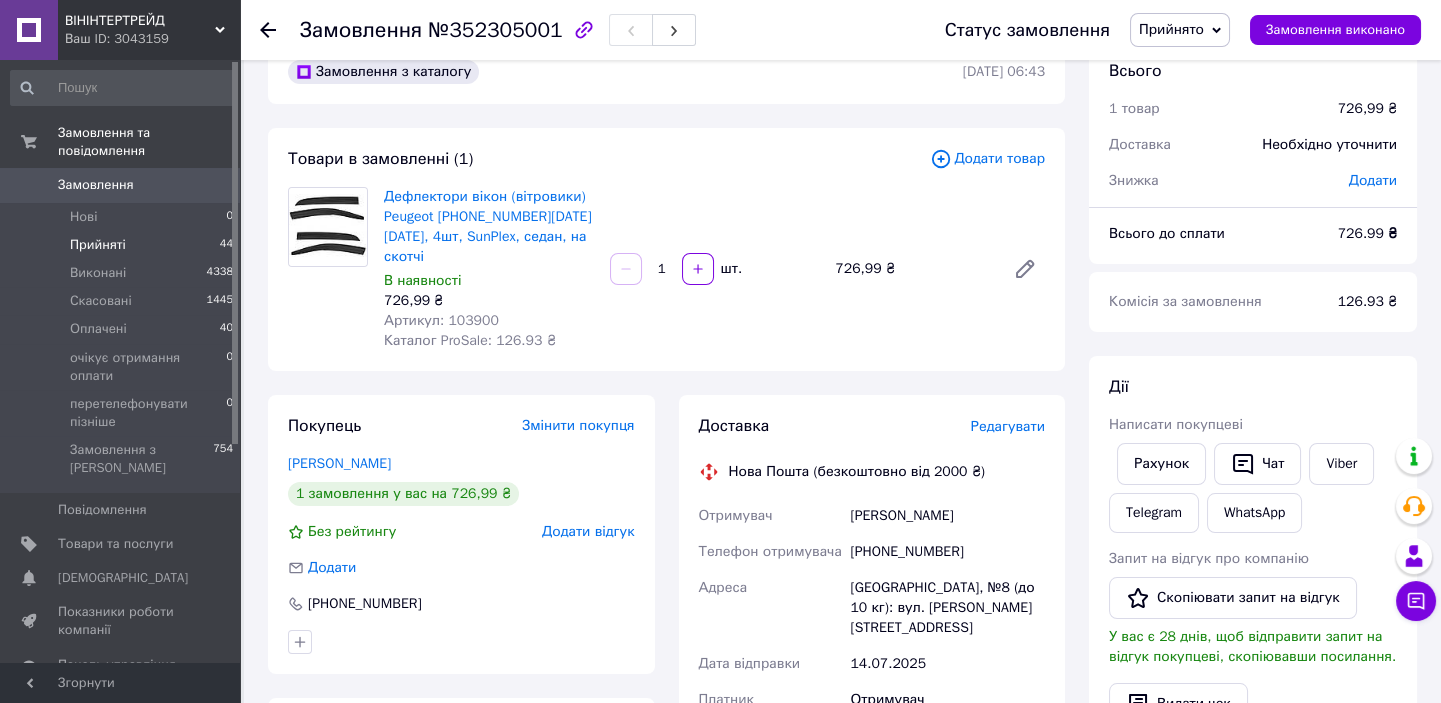 click on "Прийняті" at bounding box center (98, 245) 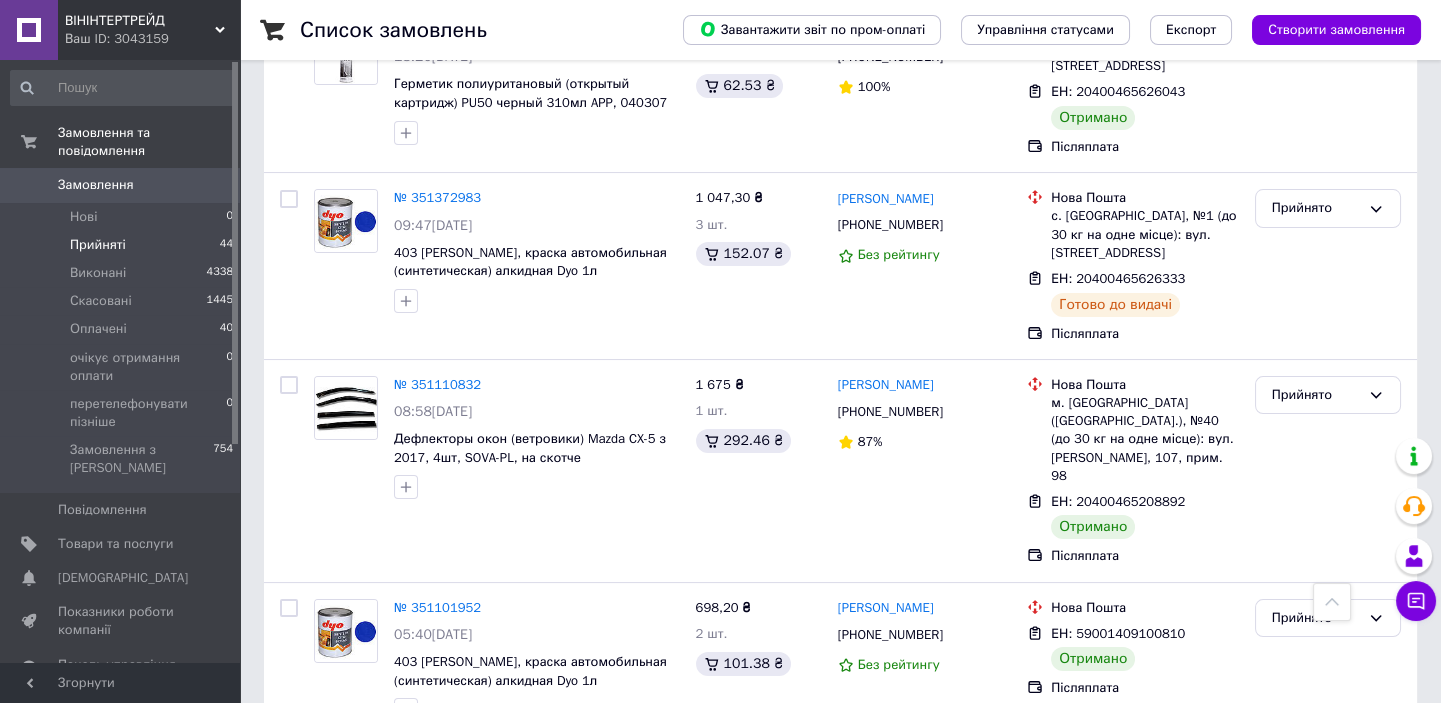 scroll, scrollTop: 818, scrollLeft: 0, axis: vertical 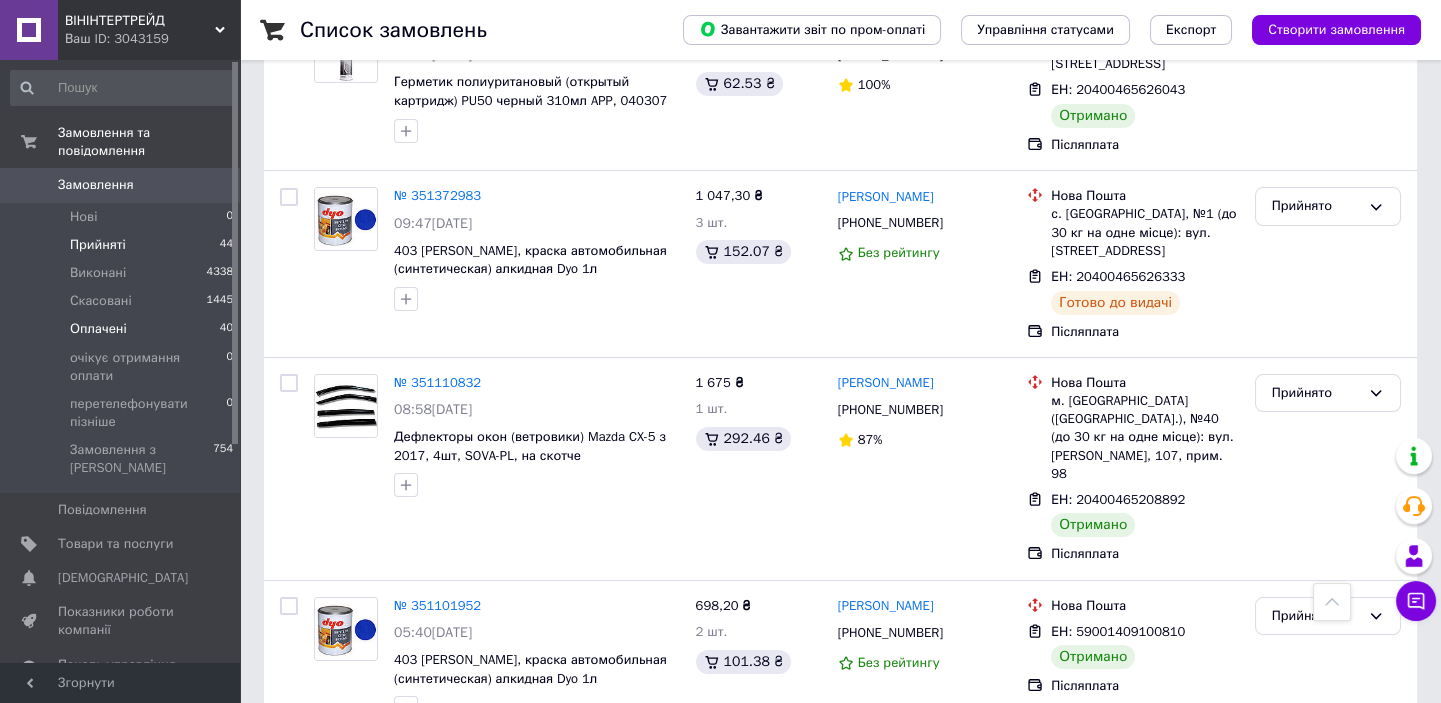 click on "Оплачені 40" at bounding box center (122, 329) 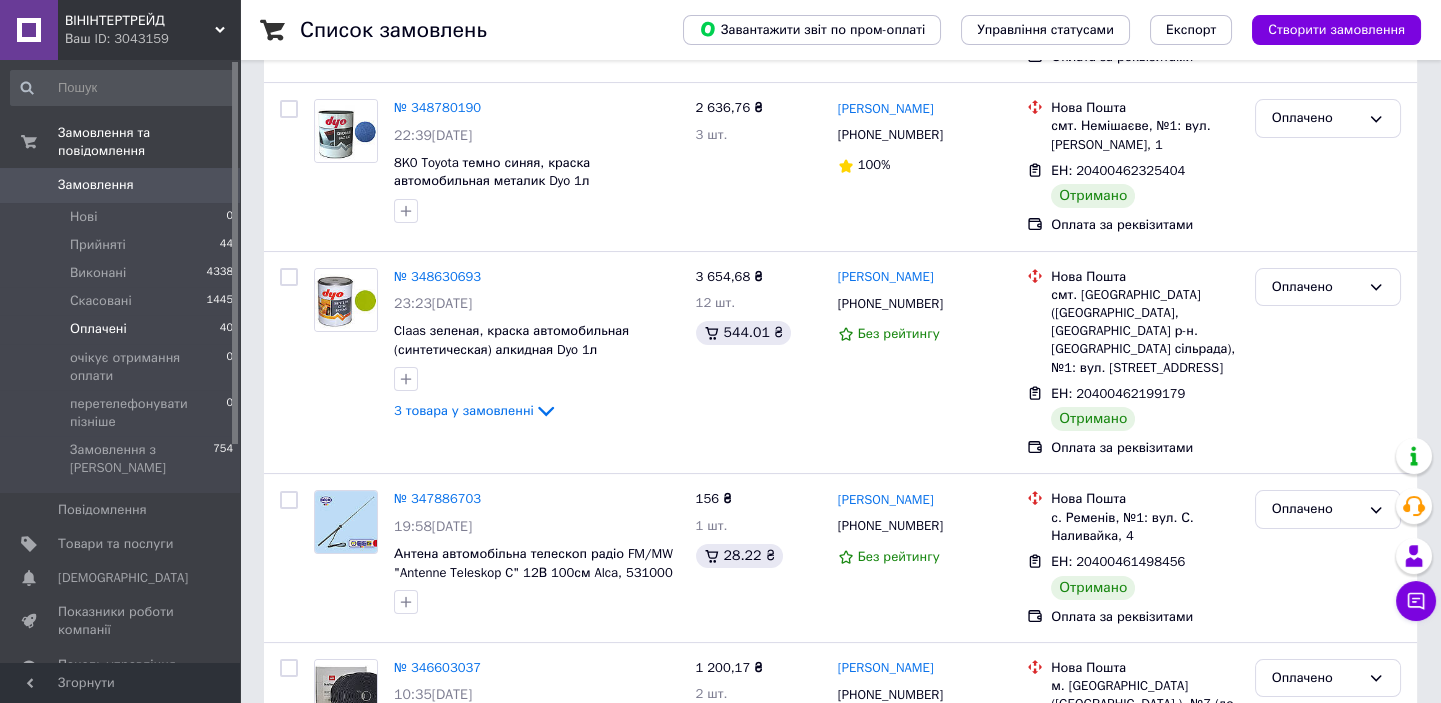 scroll, scrollTop: 0, scrollLeft: 0, axis: both 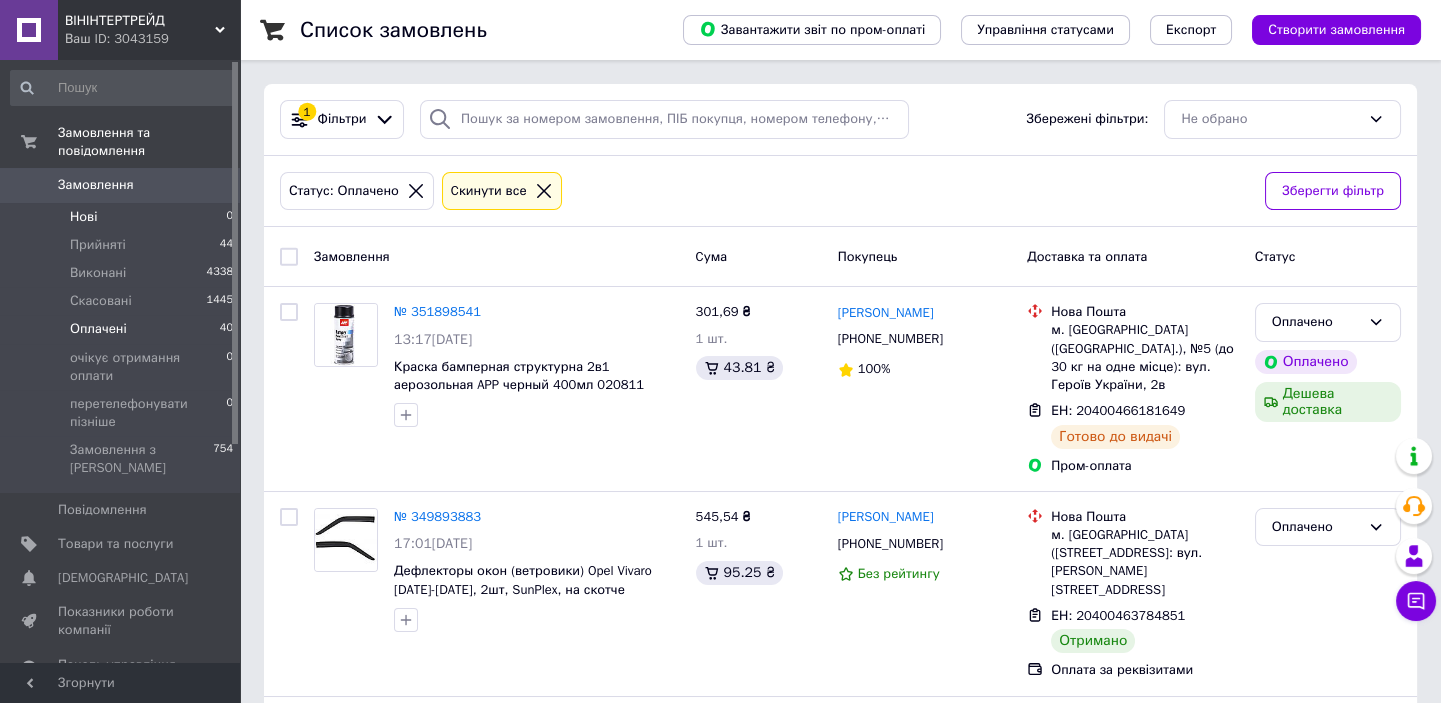 click on "Нові" at bounding box center [83, 217] 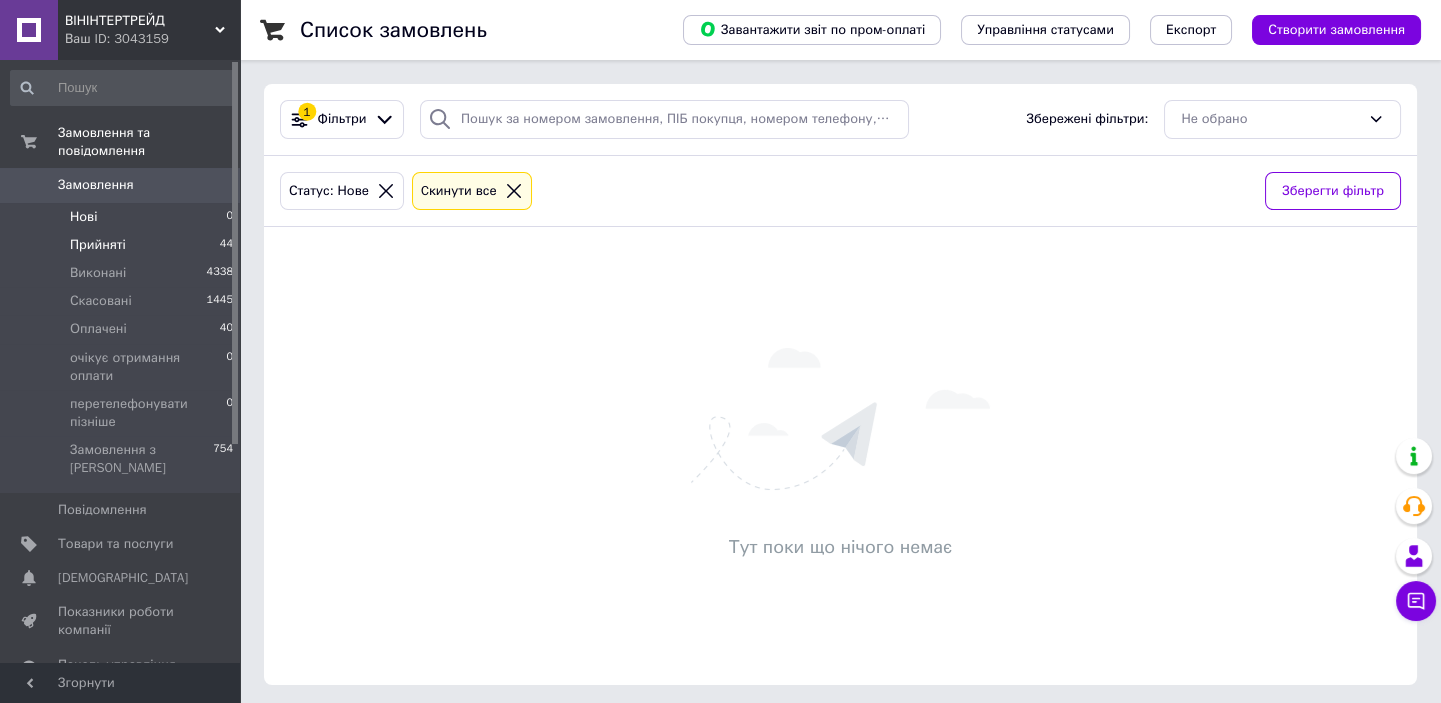 click on "Прийняті 44" at bounding box center (122, 245) 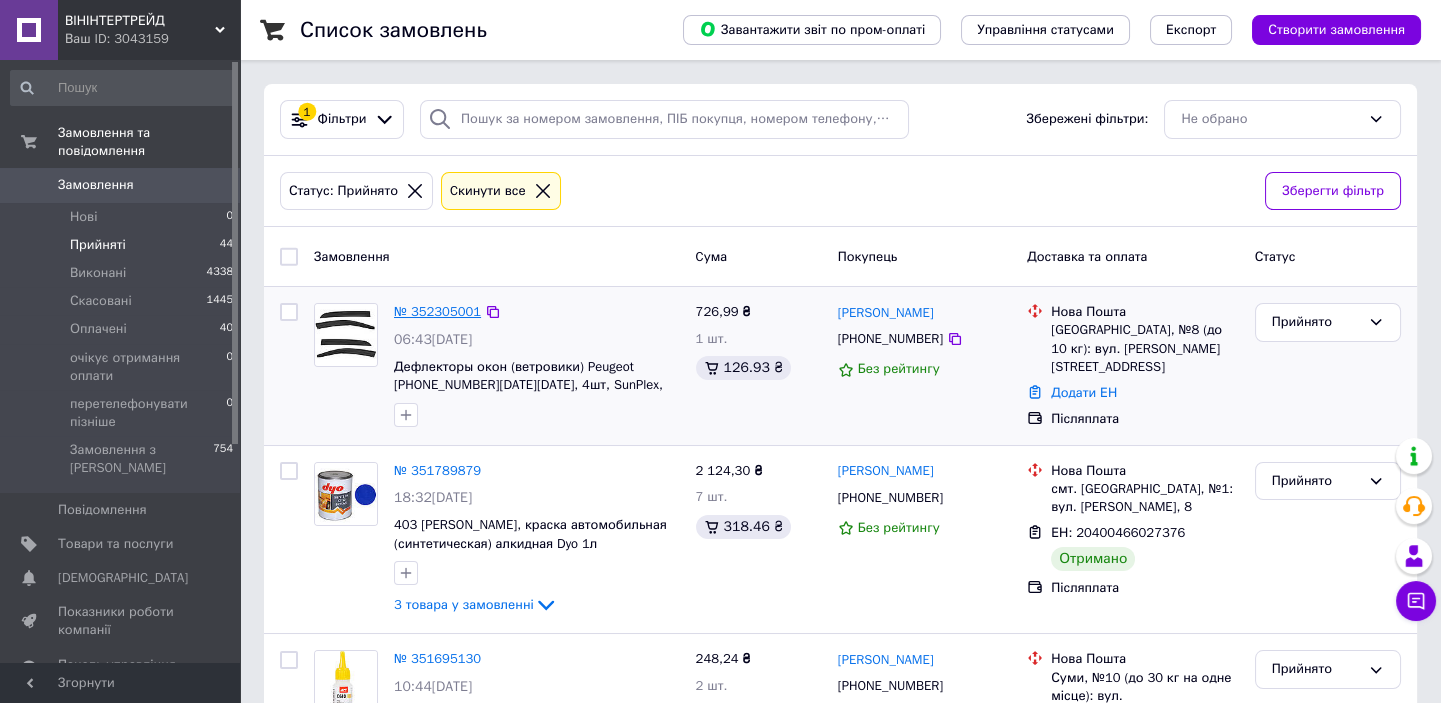 click on "№ 352305001" at bounding box center [437, 311] 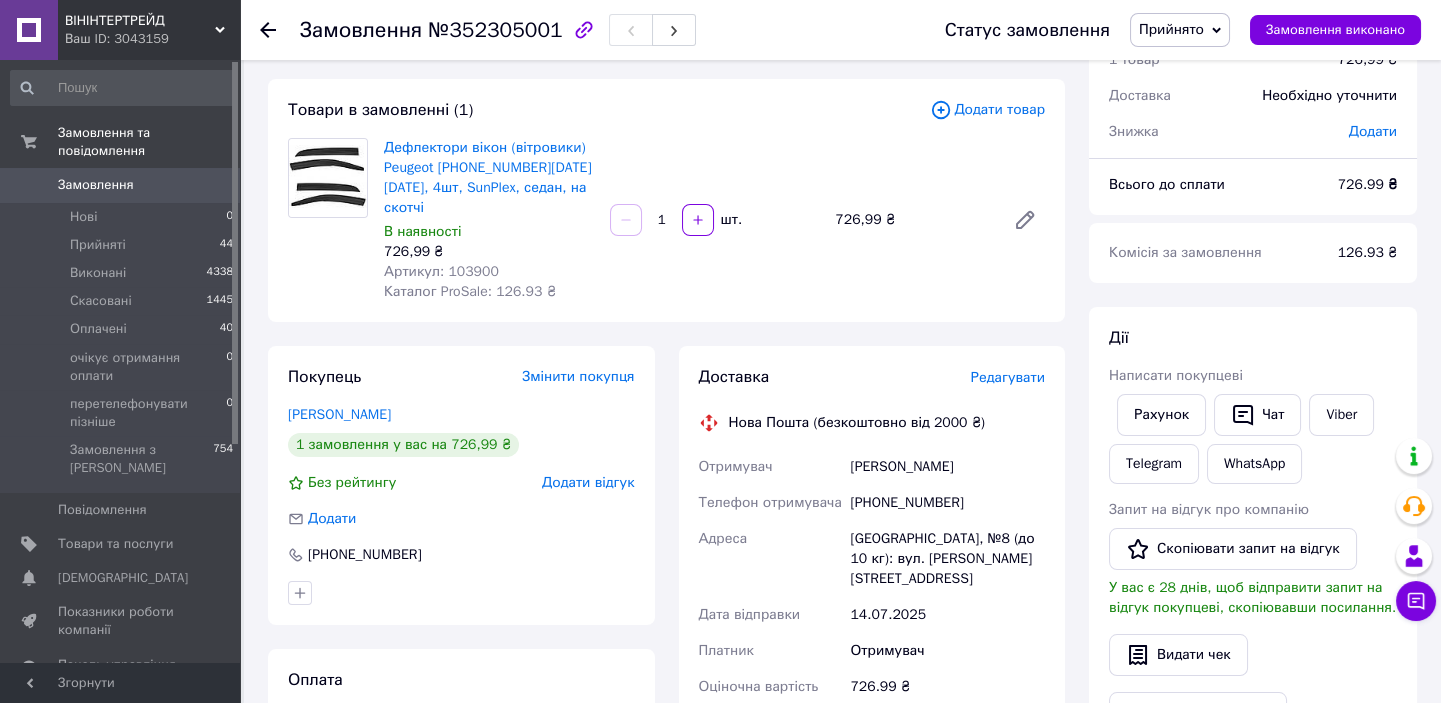scroll, scrollTop: 118, scrollLeft: 0, axis: vertical 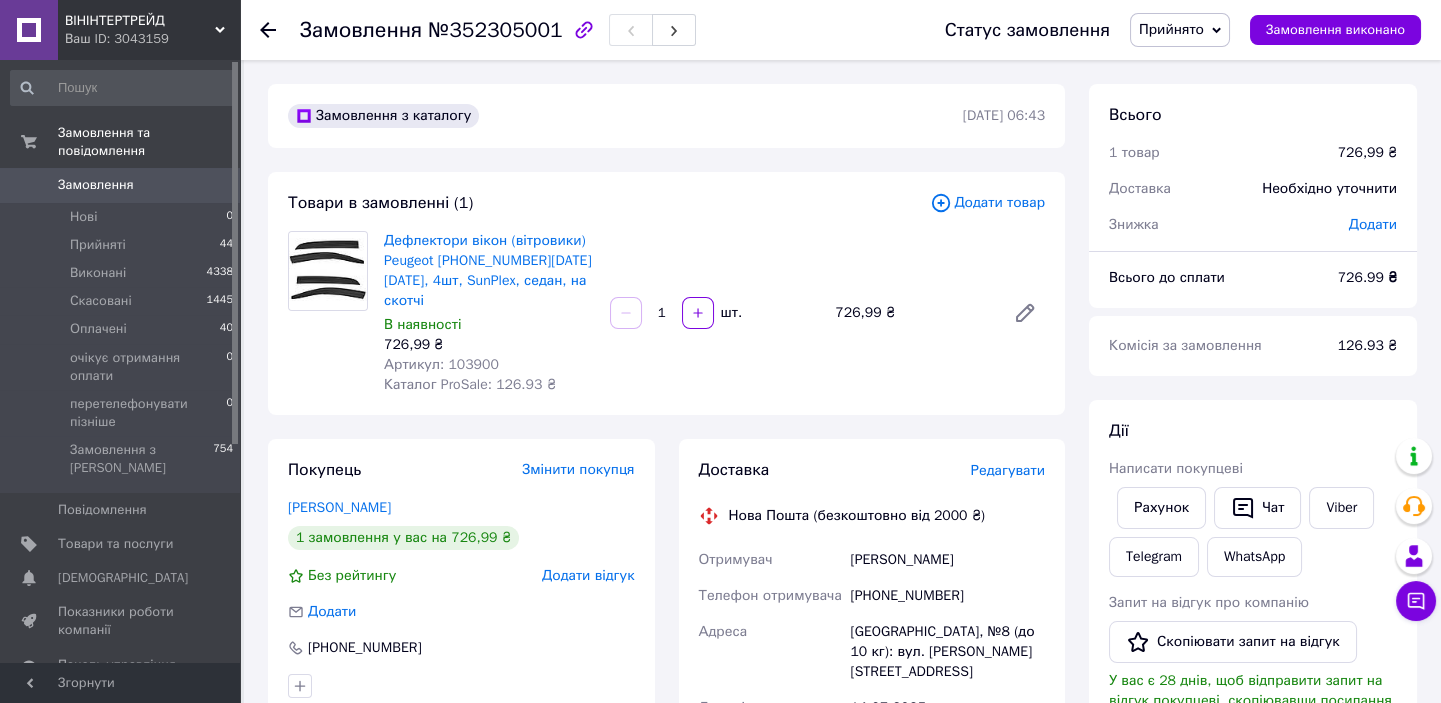 click on "Замовлення з каталогу [DATE] 06:43 Товари в замовленні (1) Додати товар Дефлектори вікон (вітровики) Peugeot [PHONE_NUMBER][DATE][DATE], 4шт, SunPlex, седан, на скотчі В наявності 726,99 ₴ Артикул: 103900 Каталог ProSale: 126.93 ₴  1   шт. 726,99 ₴ Покупець Змінити покупця [PERSON_NAME] 1 замовлення у вас на 726,99 ₴ Без рейтингу   Додати відгук Додати [PHONE_NUMBER] Оплата Післяплата Доставка Редагувати Нова Пошта (безкоштовно від 2000 ₴) Отримувач [PERSON_NAME] Телефон отримувача [PHONE_NUMBER] [GEOGRAPHIC_DATA] [GEOGRAPHIC_DATA], №8 (до 10 кг): вул. [PERSON_NAME], 30 Дата відправки [DATE] Платник Отримувач Оціночна вартість 726.99 ₴ 34.54 ₴" at bounding box center [666, 757] 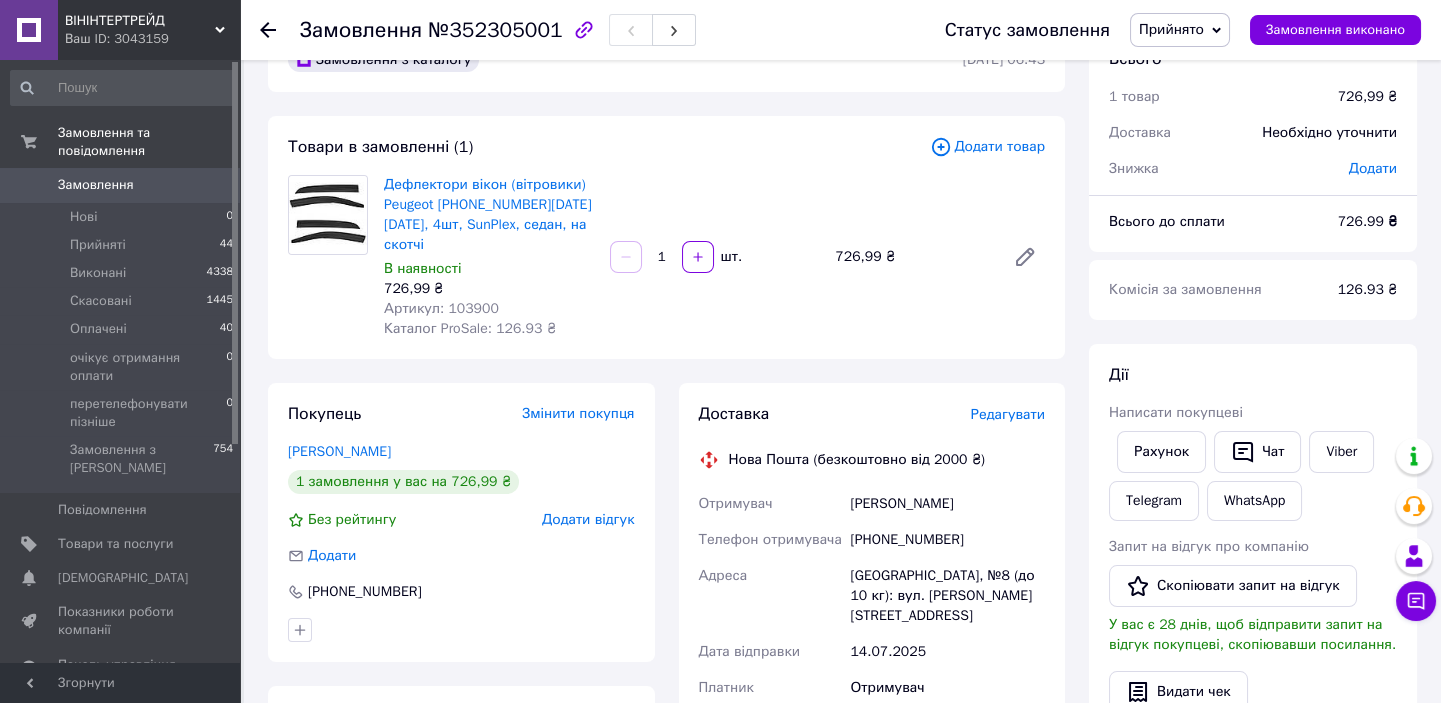 scroll, scrollTop: 0, scrollLeft: 0, axis: both 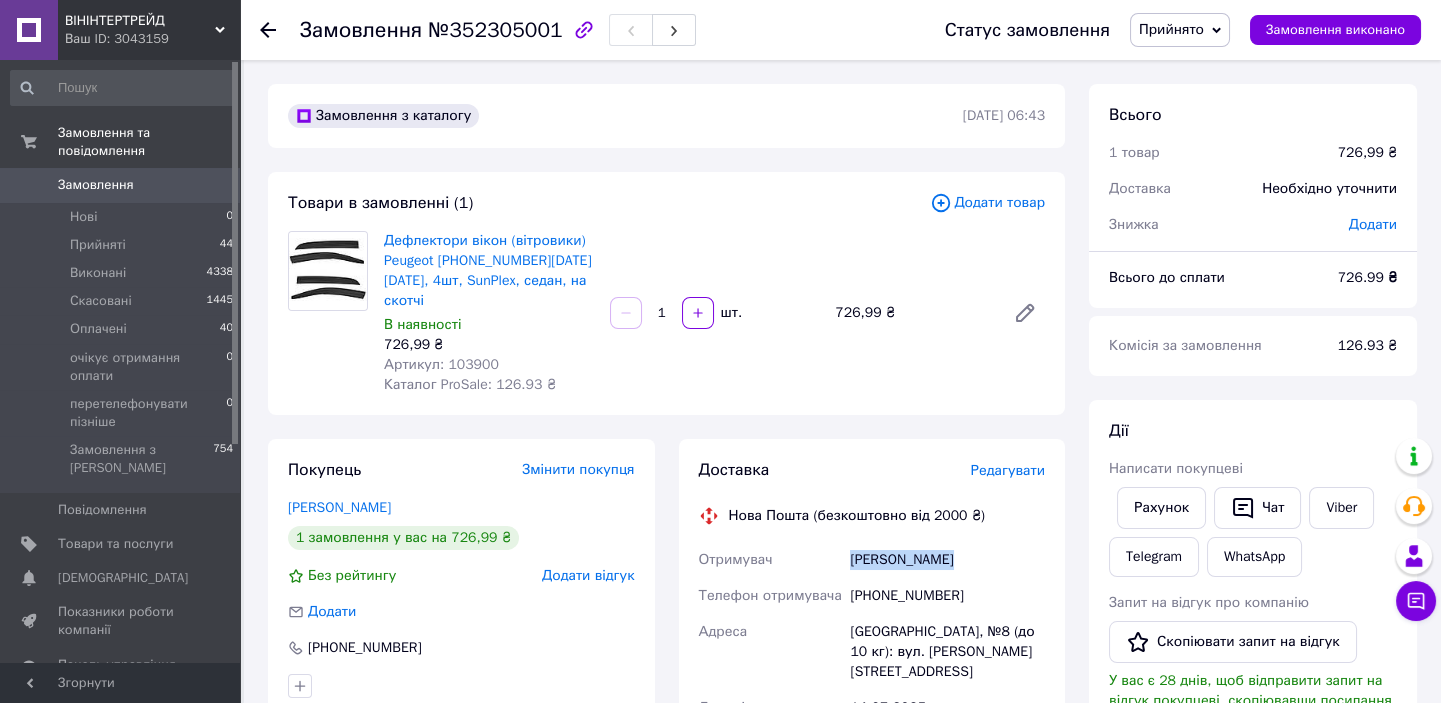 drag, startPoint x: 856, startPoint y: 540, endPoint x: 1008, endPoint y: 539, distance: 152.0033 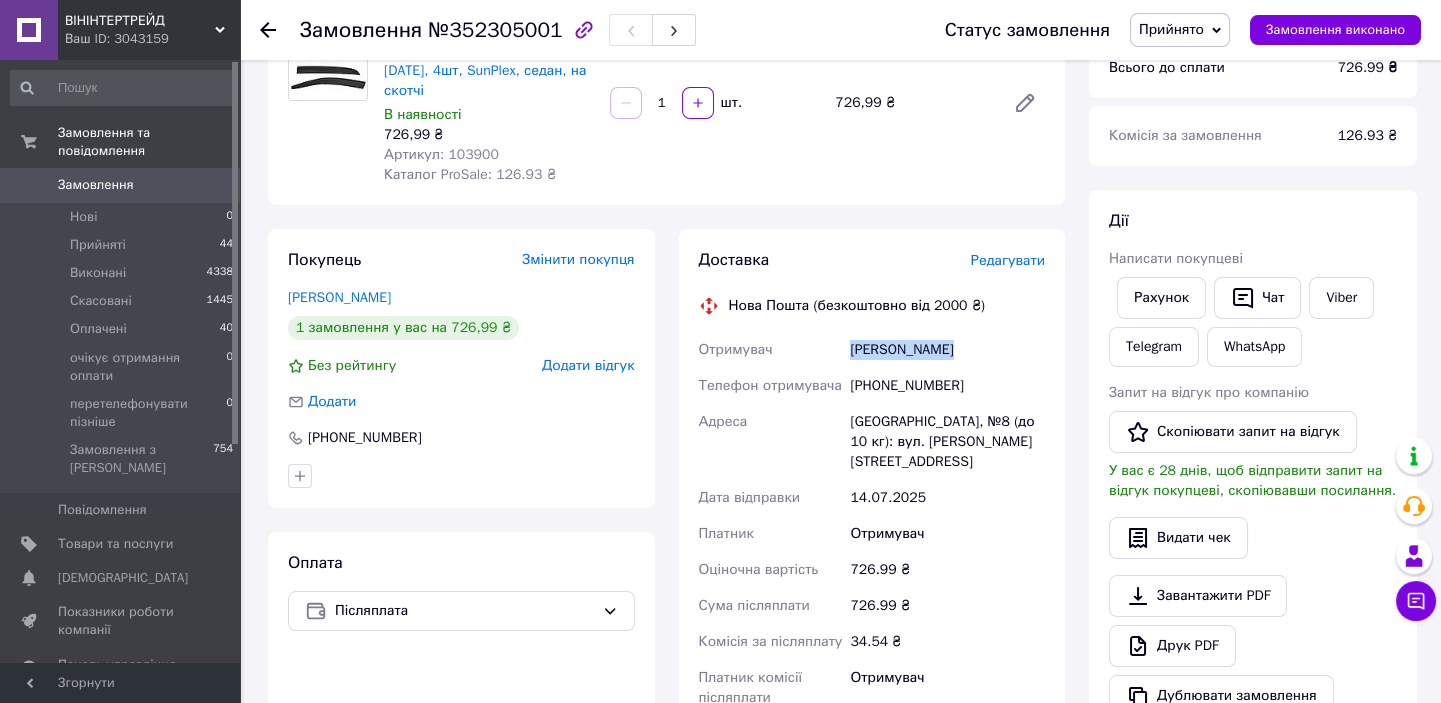 scroll, scrollTop: 272, scrollLeft: 0, axis: vertical 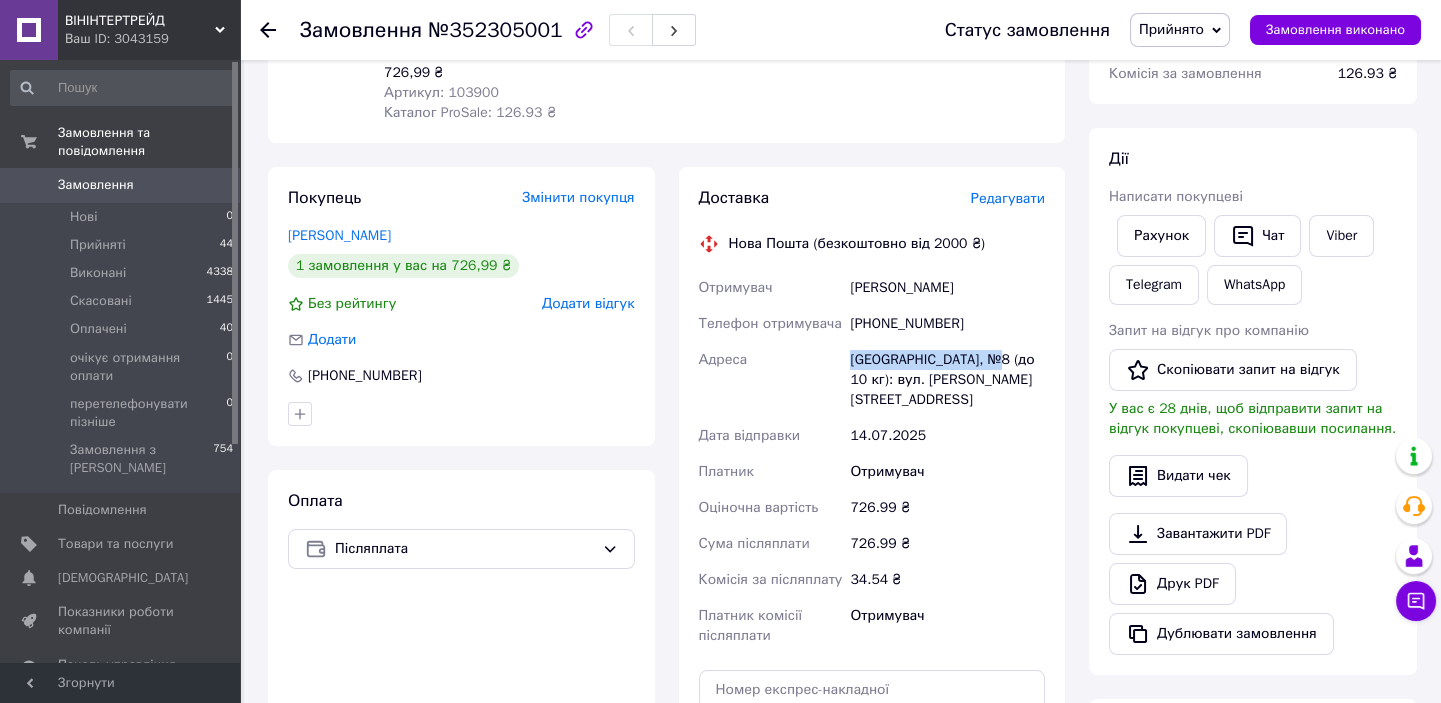 drag, startPoint x: 850, startPoint y: 333, endPoint x: 991, endPoint y: 339, distance: 141.12761 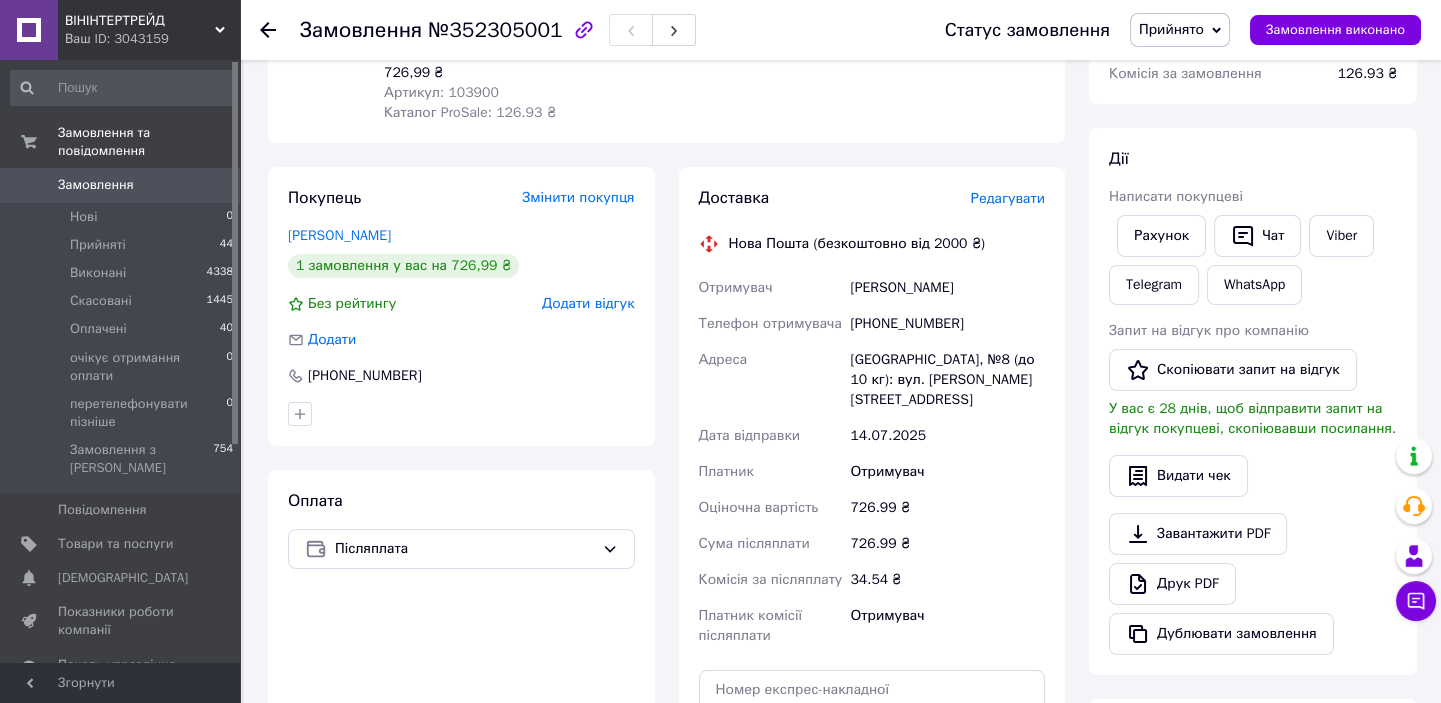 click on "34.54 ₴" at bounding box center [947, 580] 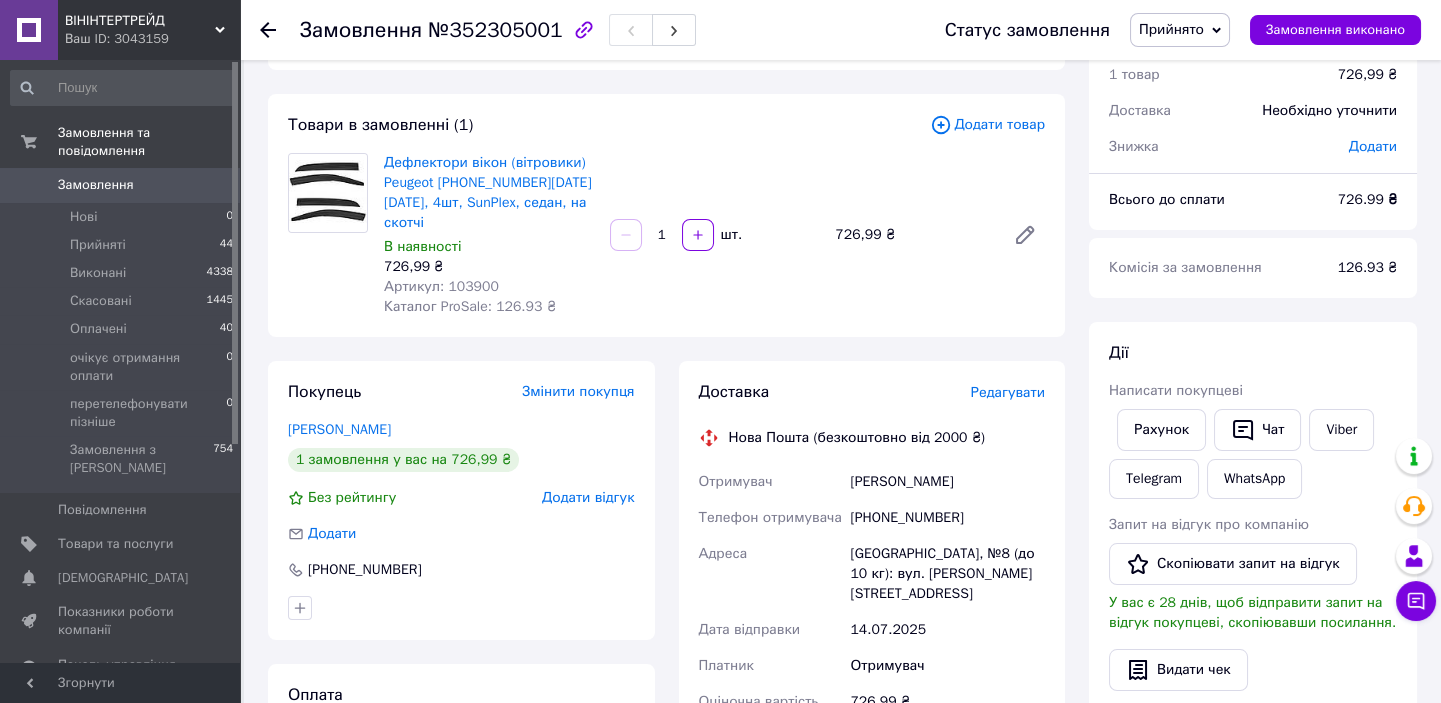scroll, scrollTop: 0, scrollLeft: 0, axis: both 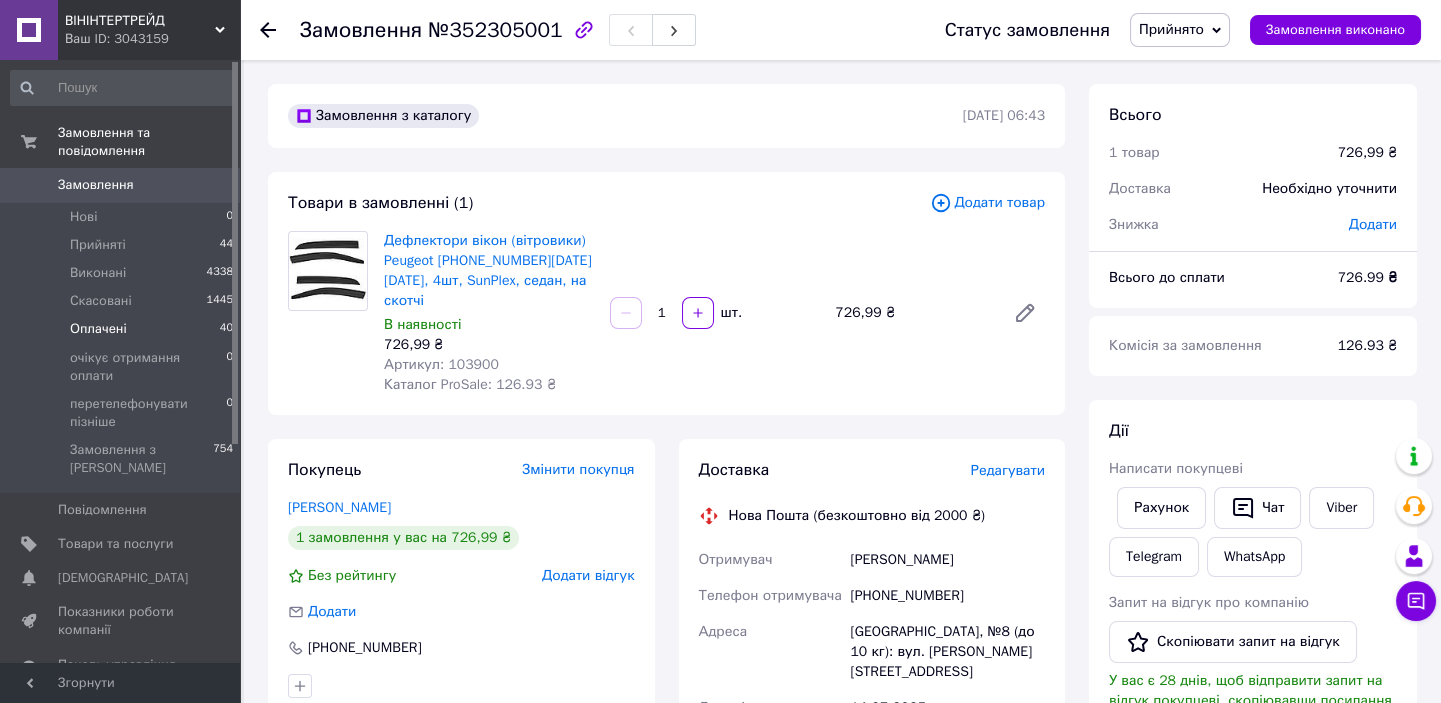 click on "Оплачені" at bounding box center [98, 329] 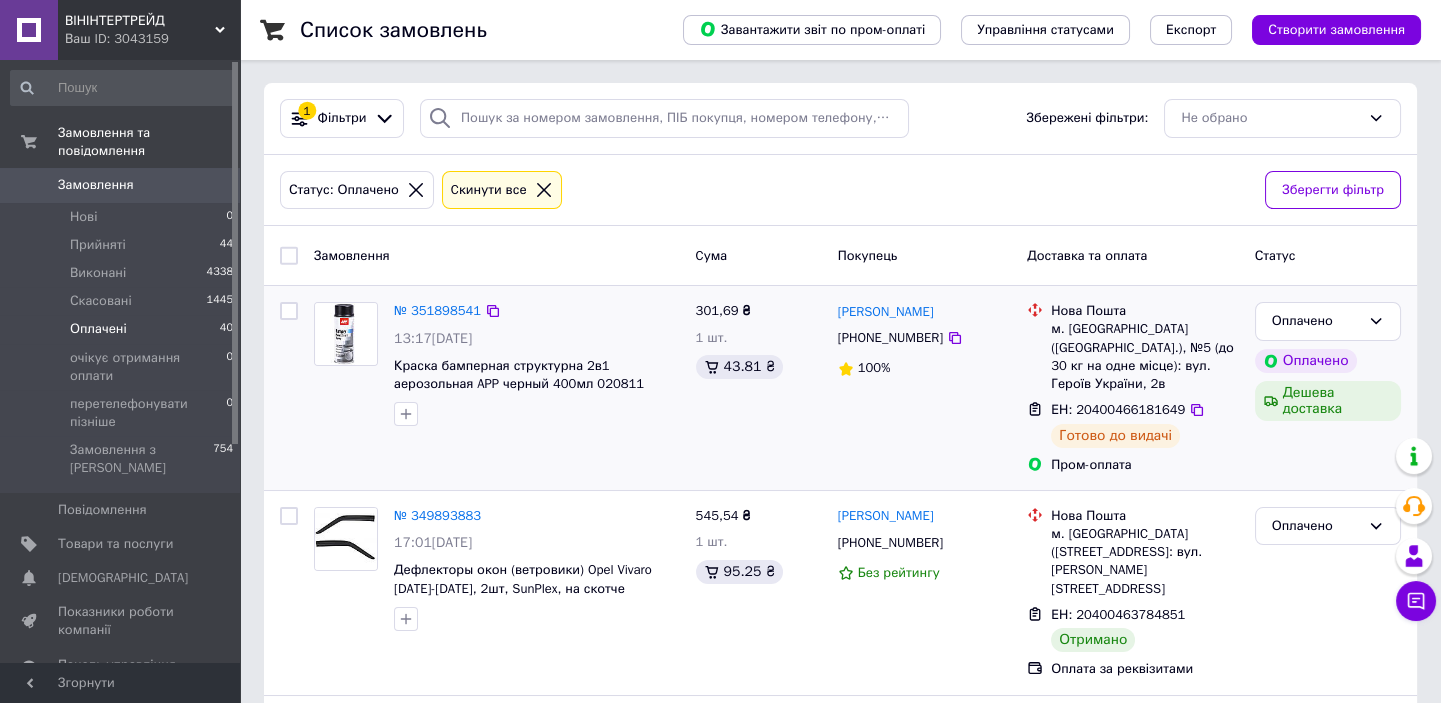 scroll, scrollTop: 0, scrollLeft: 0, axis: both 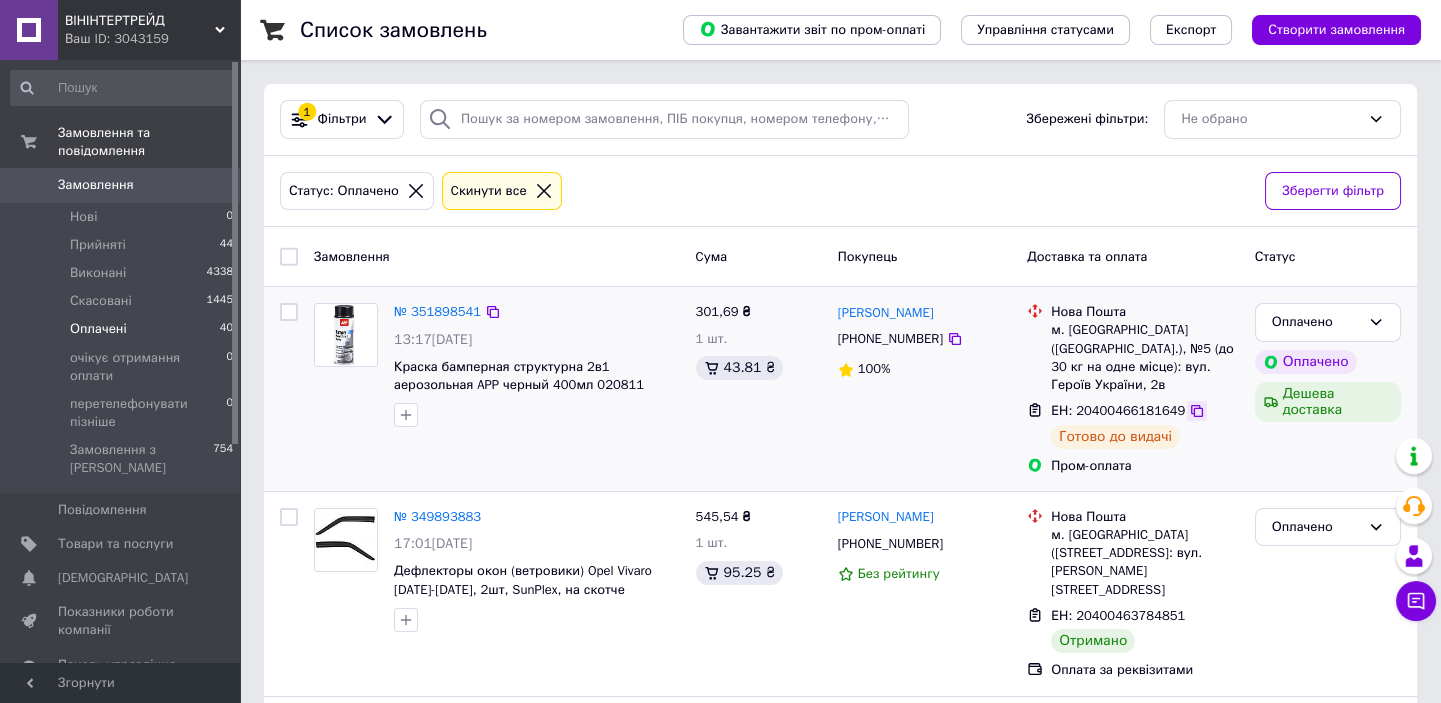 click 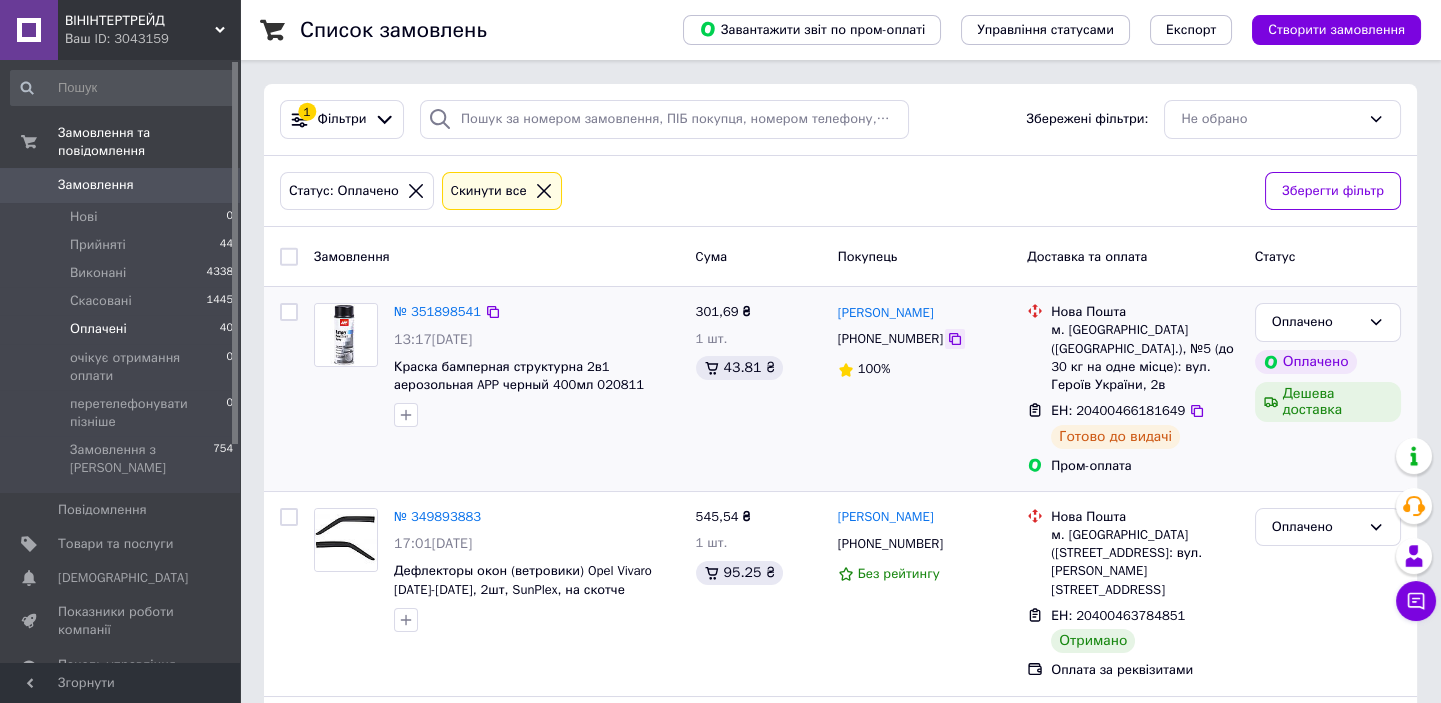 click 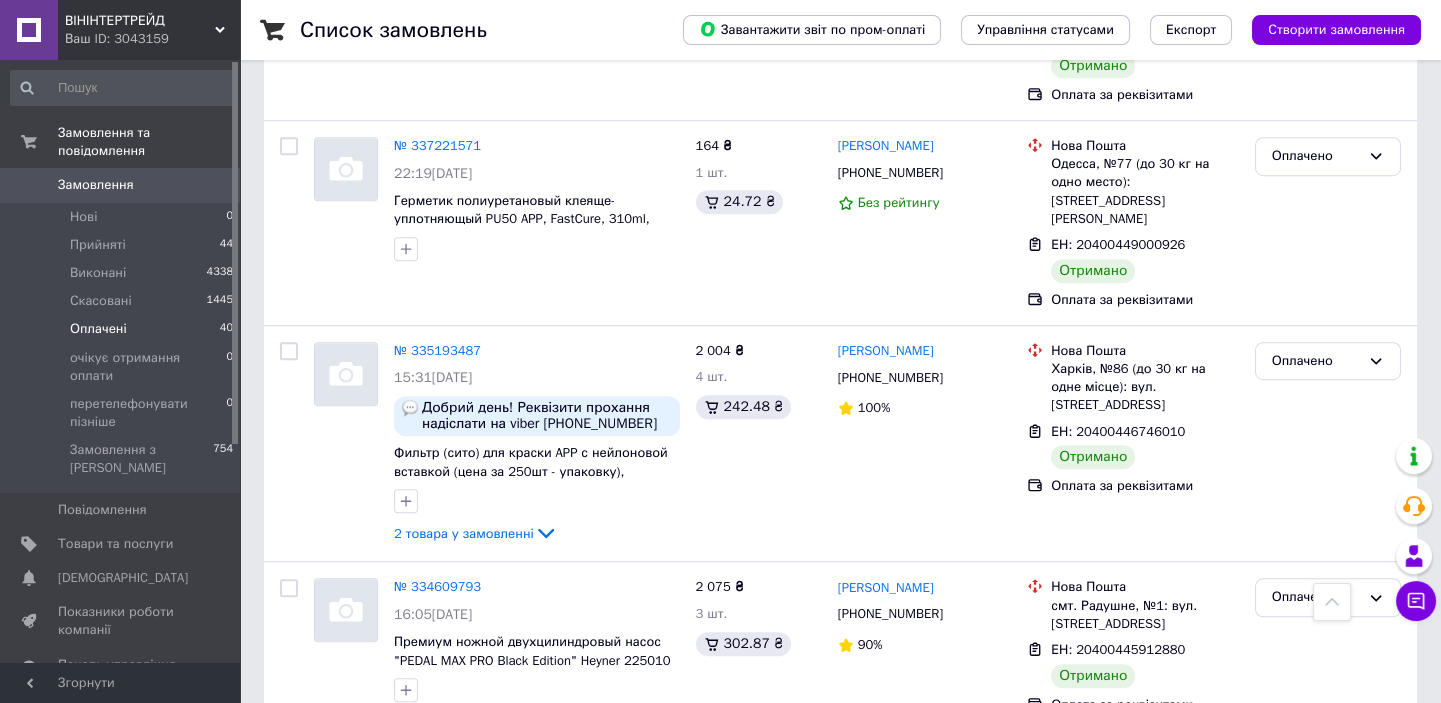 scroll, scrollTop: 3600, scrollLeft: 0, axis: vertical 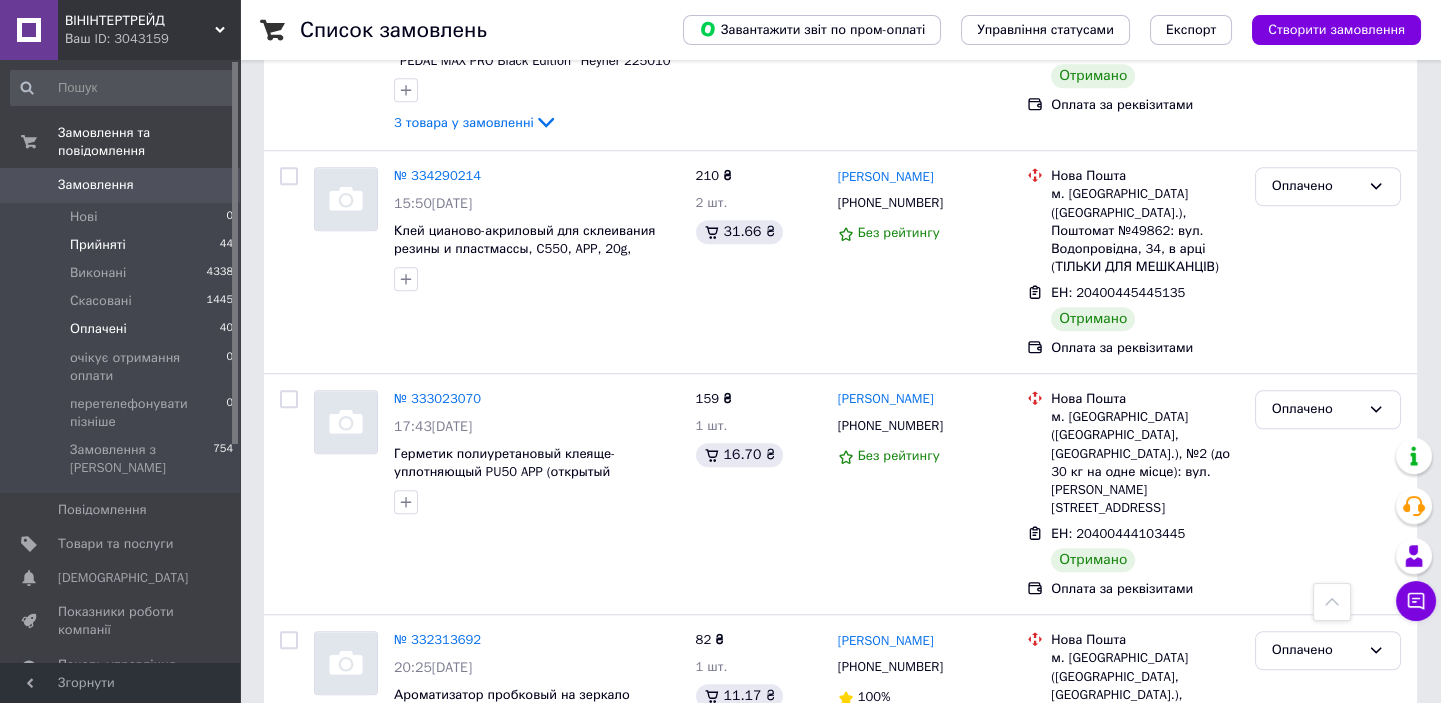 click on "Прийняті" at bounding box center (98, 245) 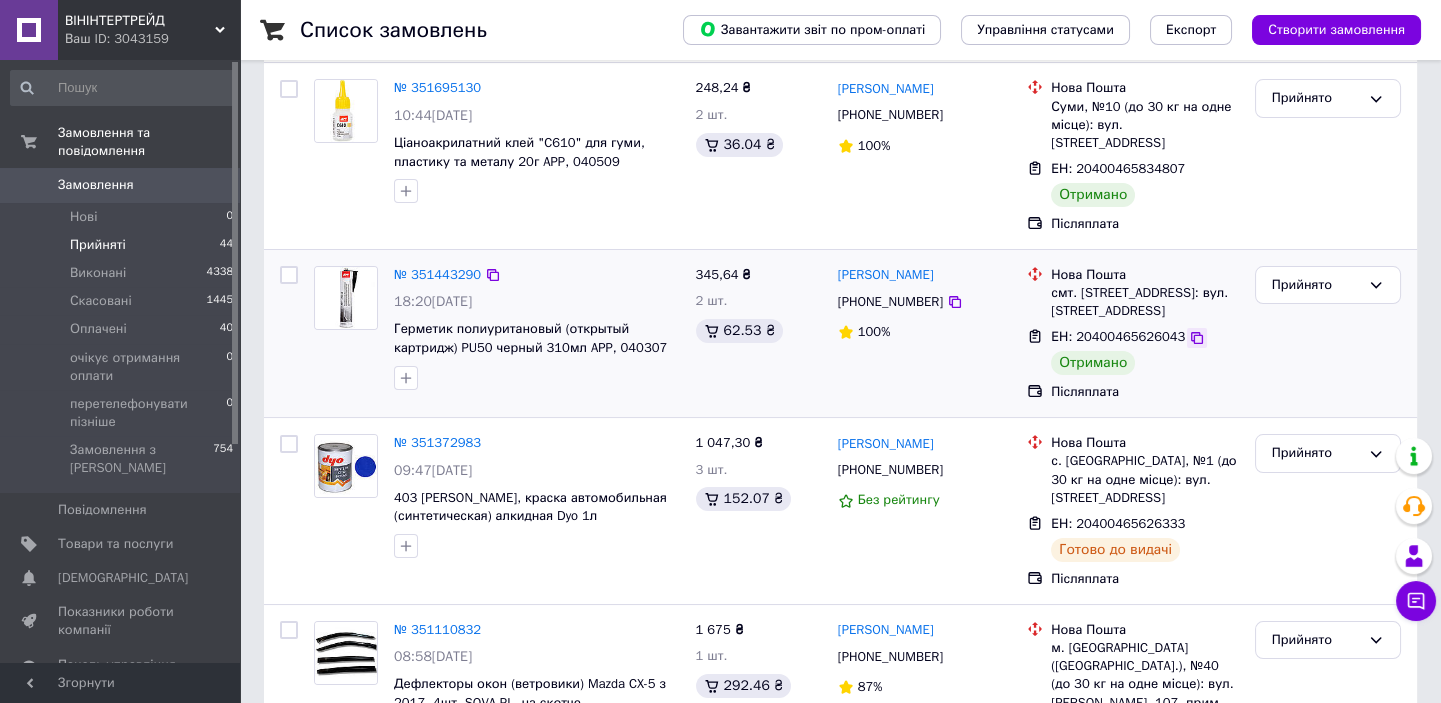 scroll, scrollTop: 636, scrollLeft: 0, axis: vertical 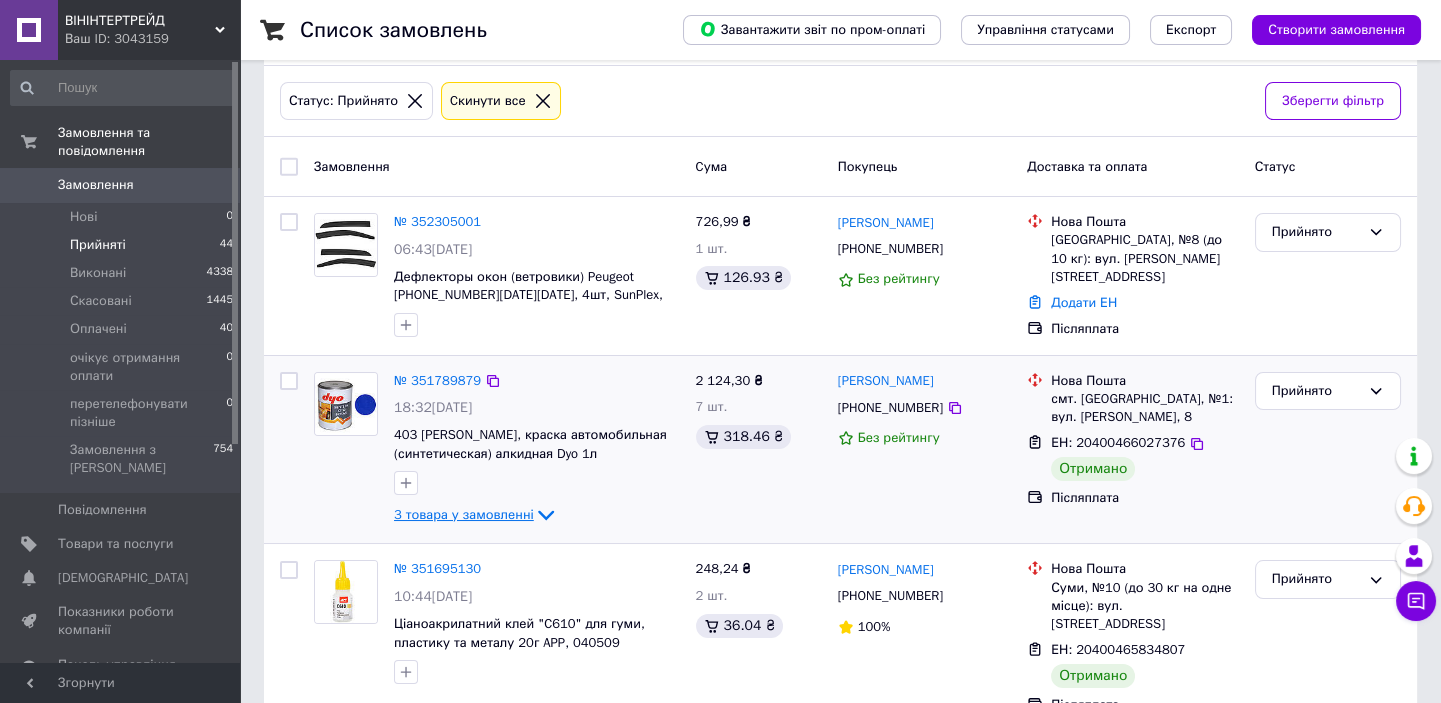 click on "3 товара у замовленні" at bounding box center [464, 514] 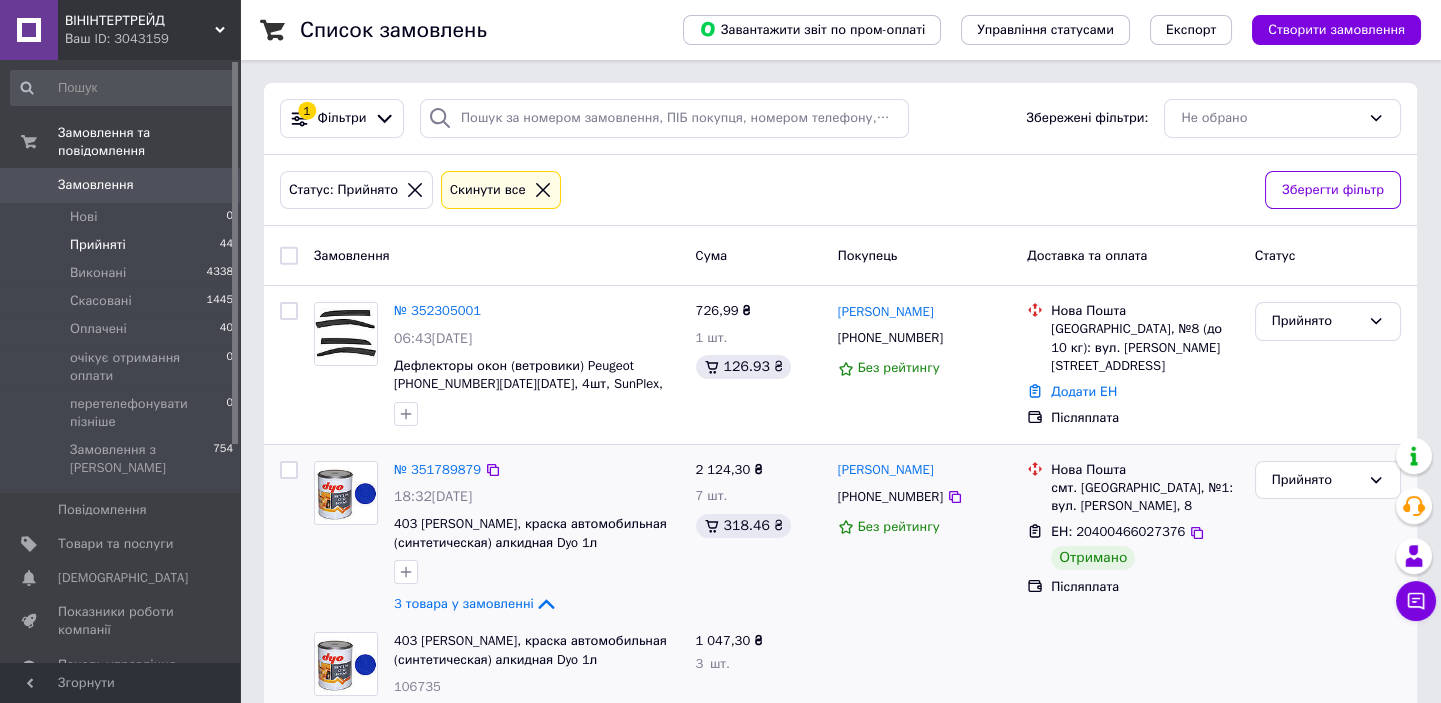 scroll, scrollTop: 0, scrollLeft: 0, axis: both 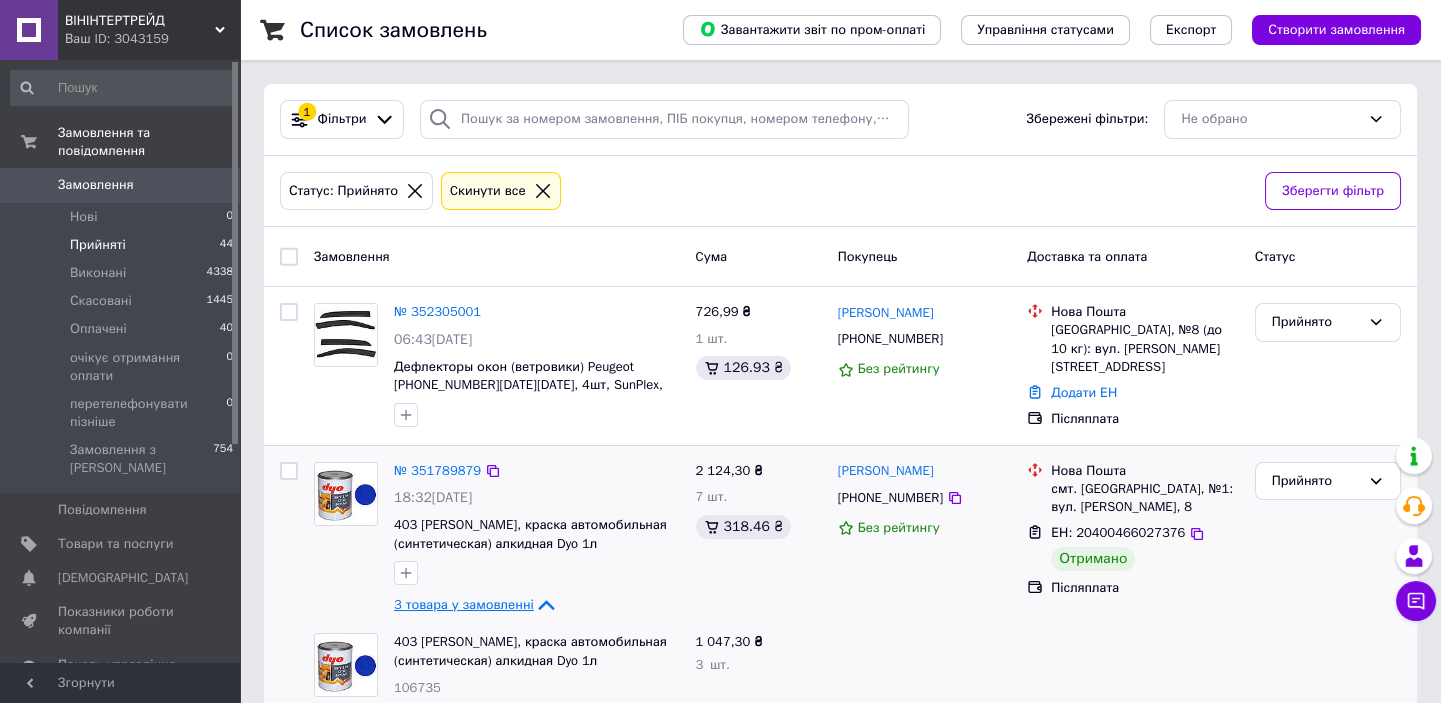 click on "3 товара у замовленні" at bounding box center (464, 604) 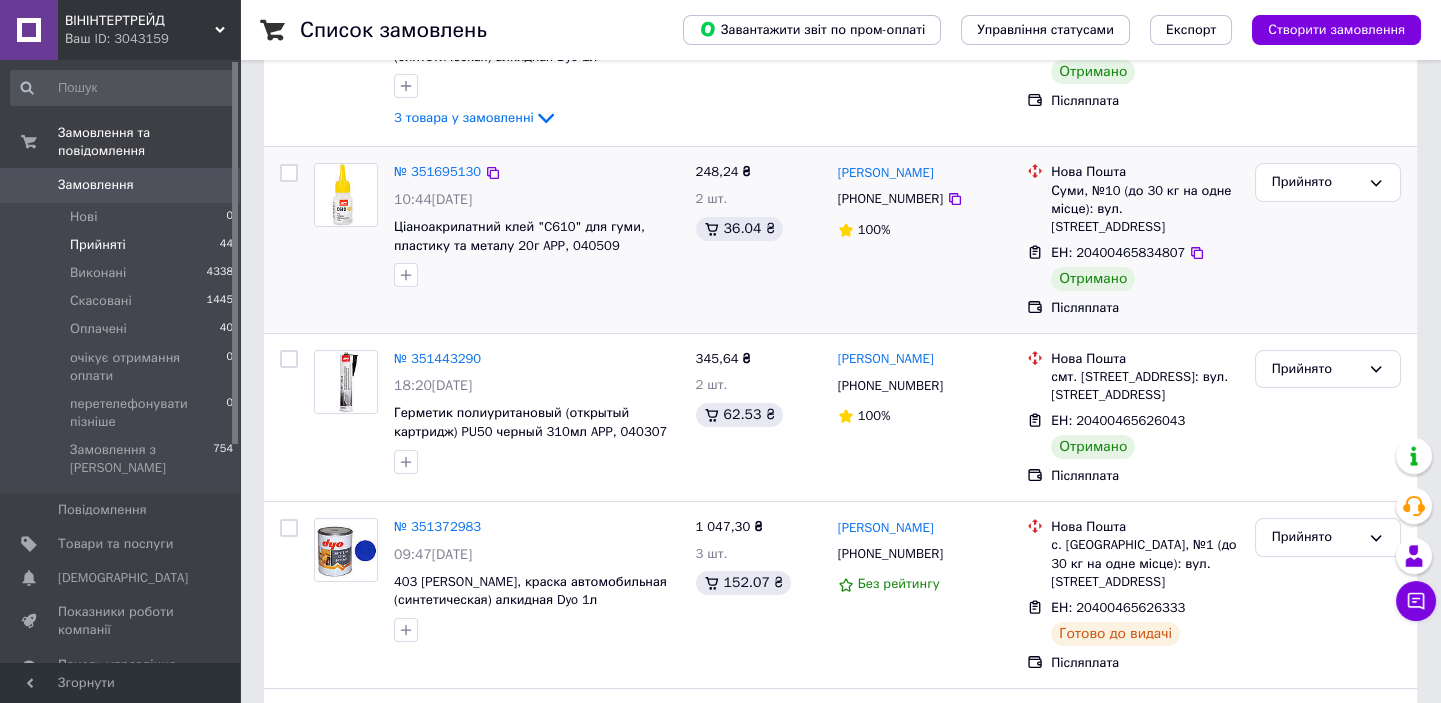 scroll, scrollTop: 545, scrollLeft: 0, axis: vertical 